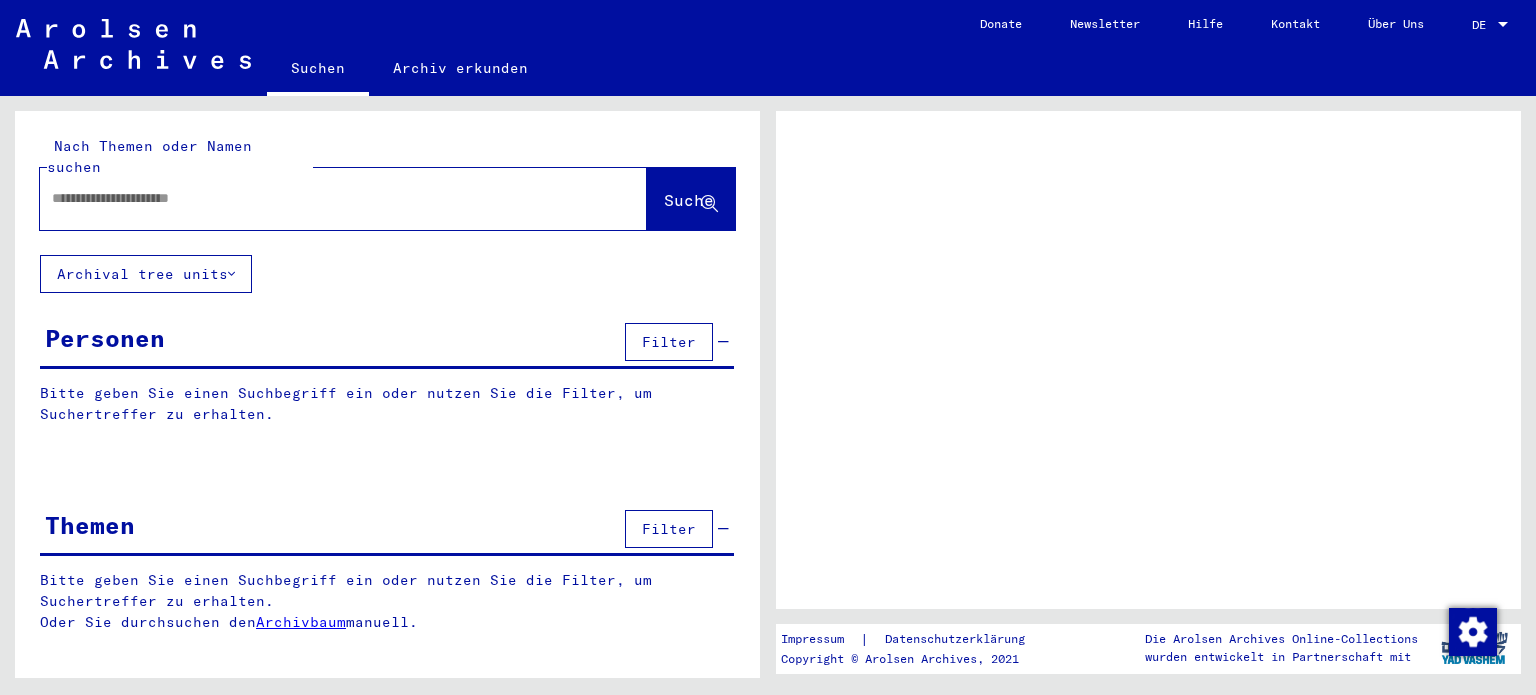 scroll, scrollTop: 0, scrollLeft: 0, axis: both 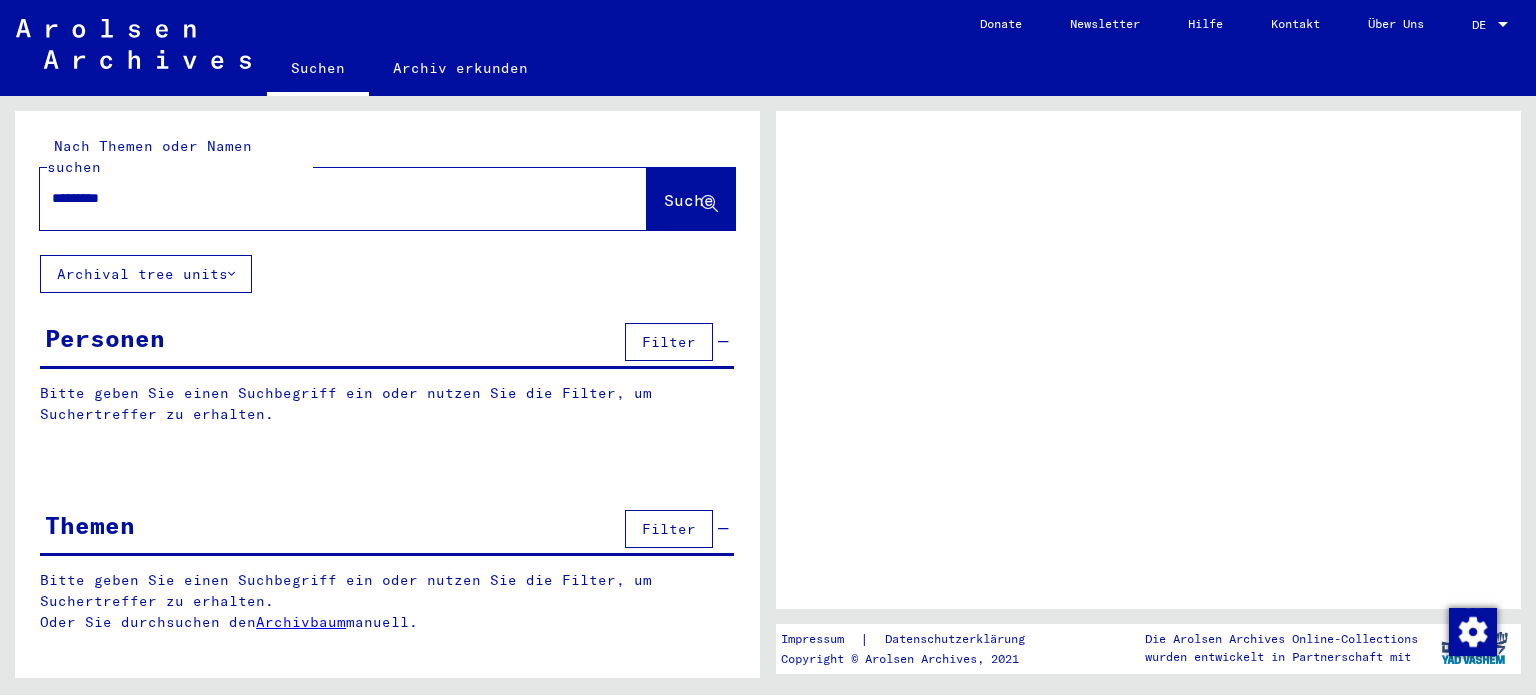 type on "**********" 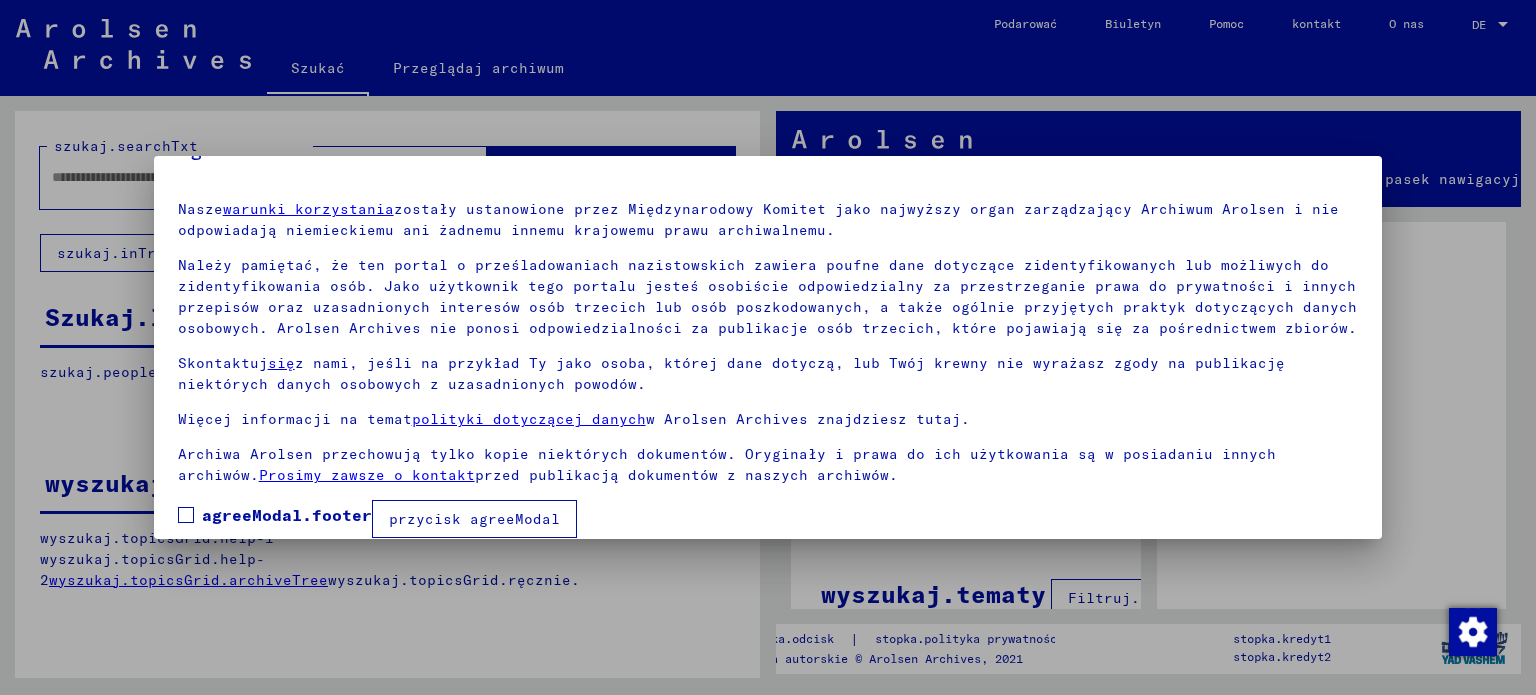 scroll, scrollTop: 70, scrollLeft: 0, axis: vertical 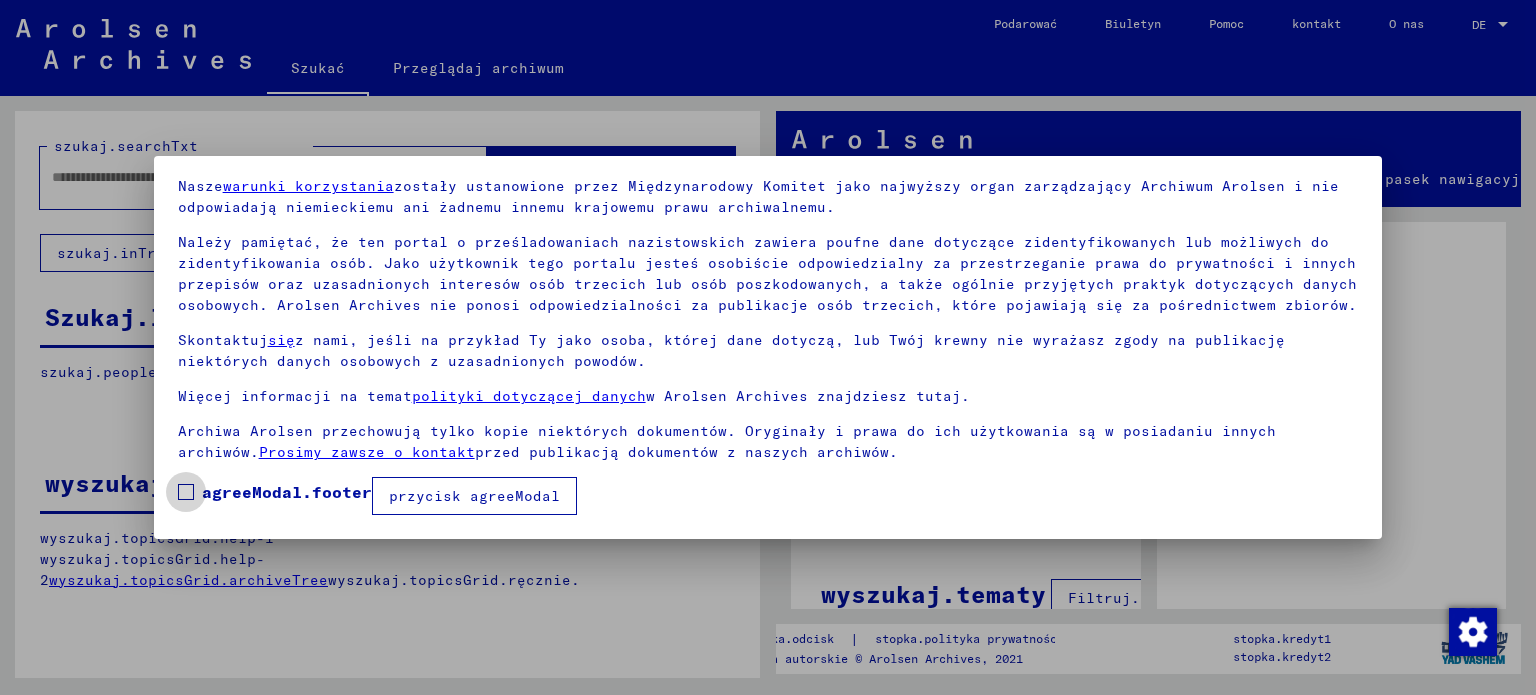 click at bounding box center [186, 492] 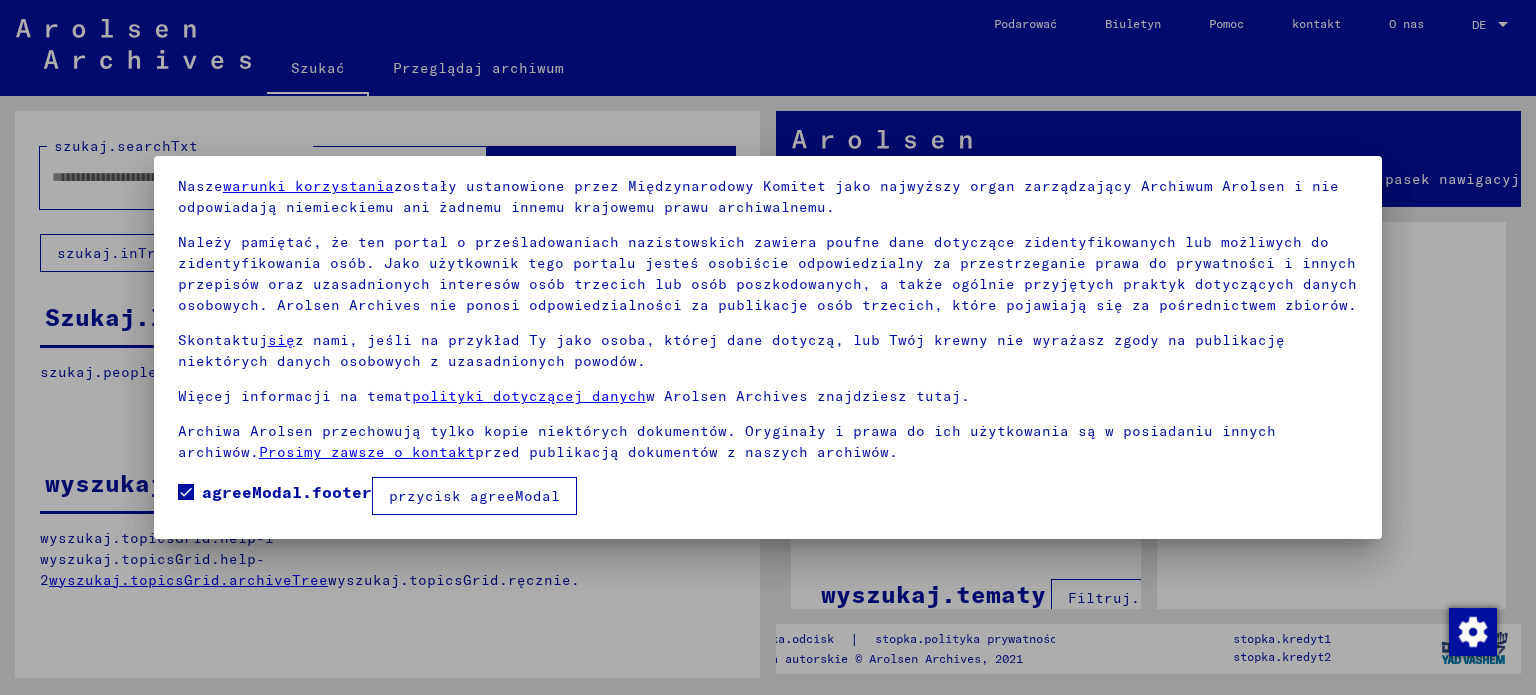 click on "przycisk agreeModal" at bounding box center (474, 496) 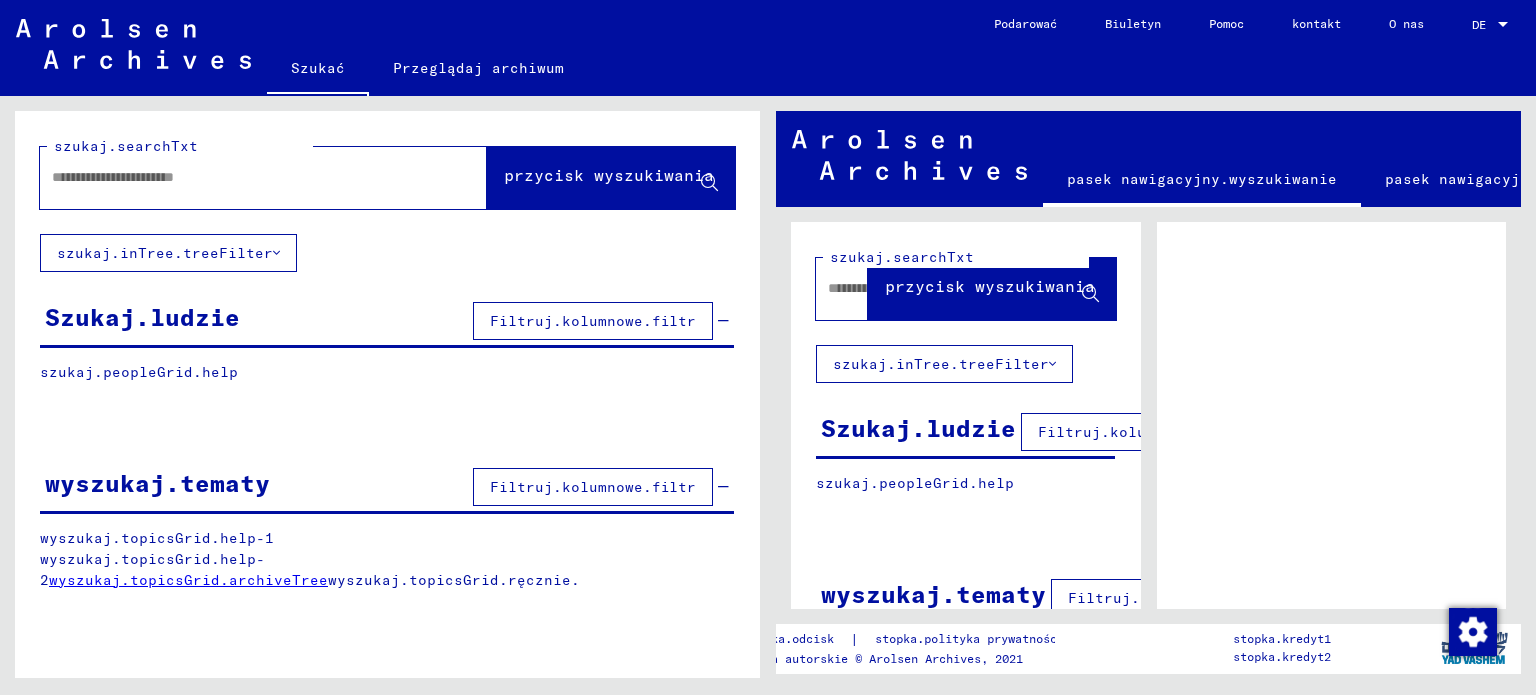 click at bounding box center [245, 177] 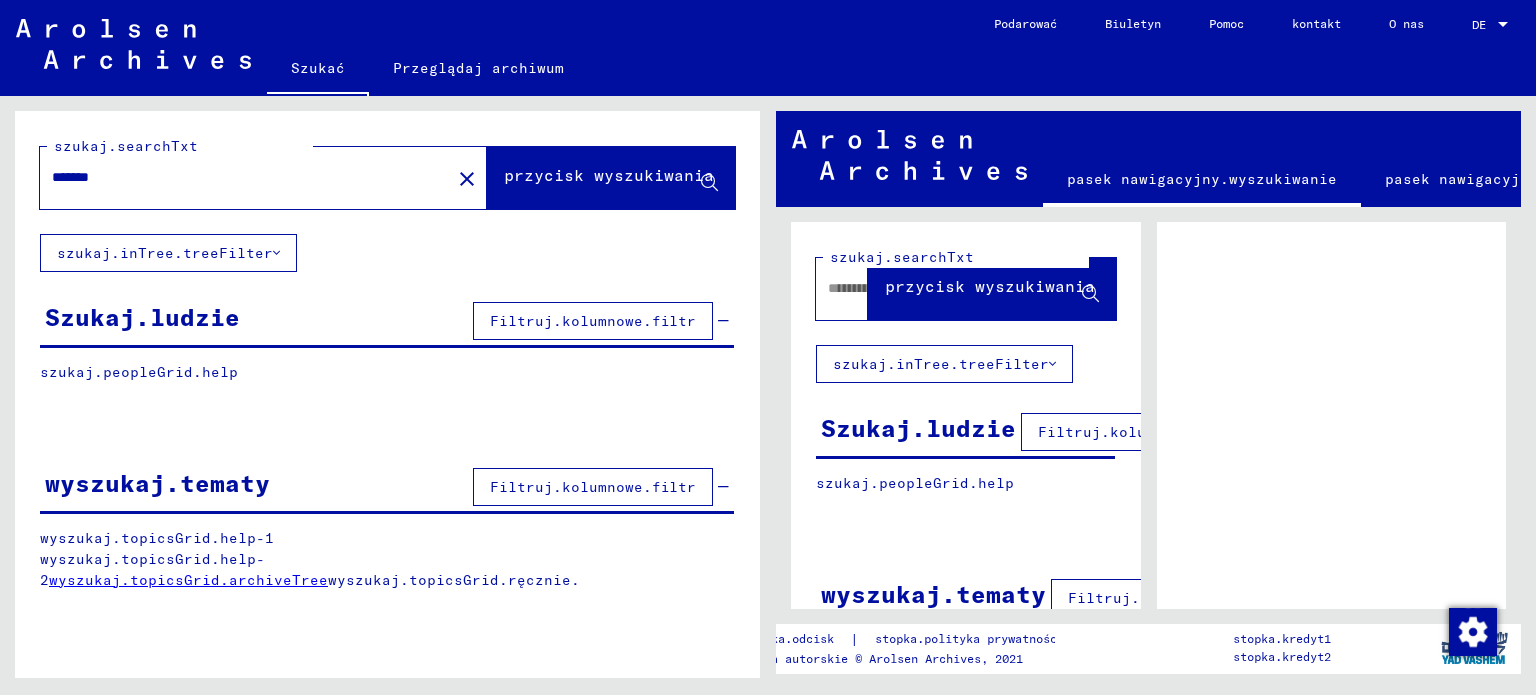 type on "*******" 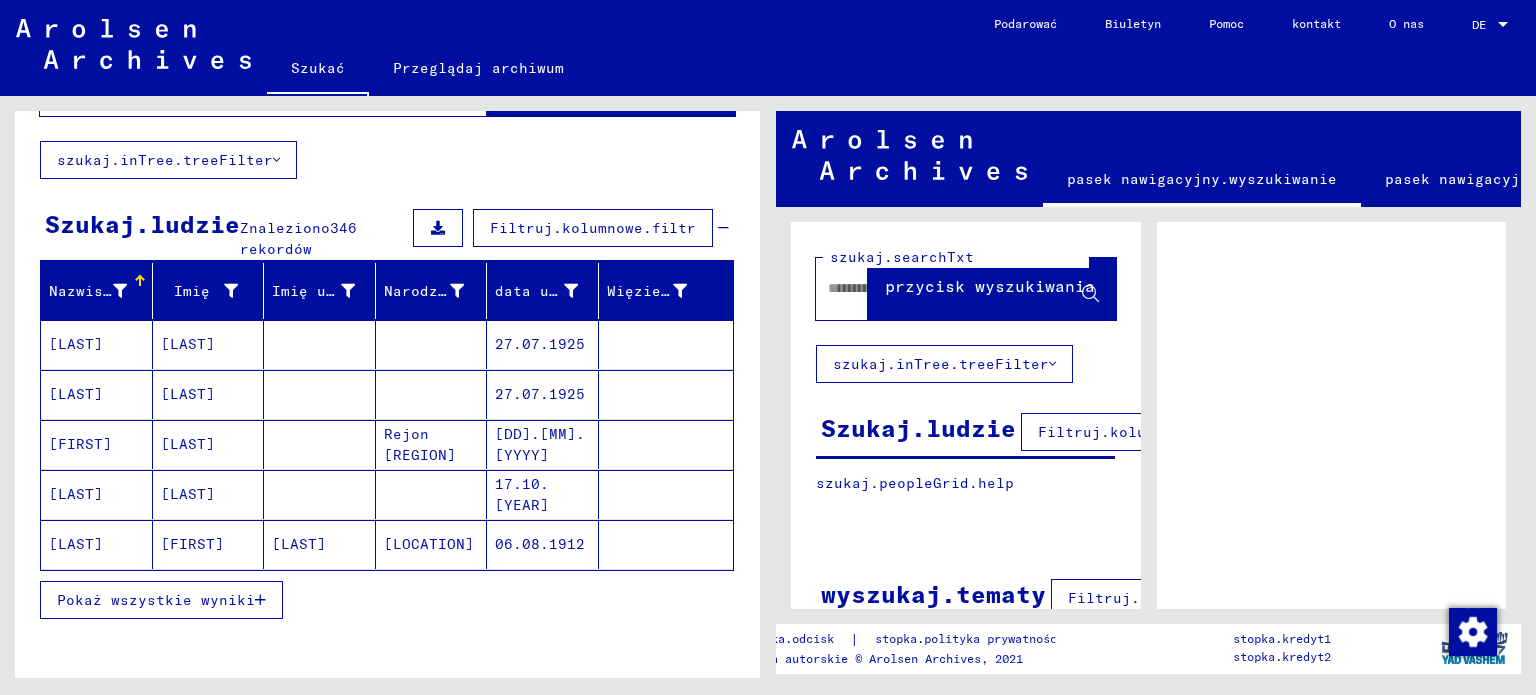 scroll, scrollTop: 0, scrollLeft: 0, axis: both 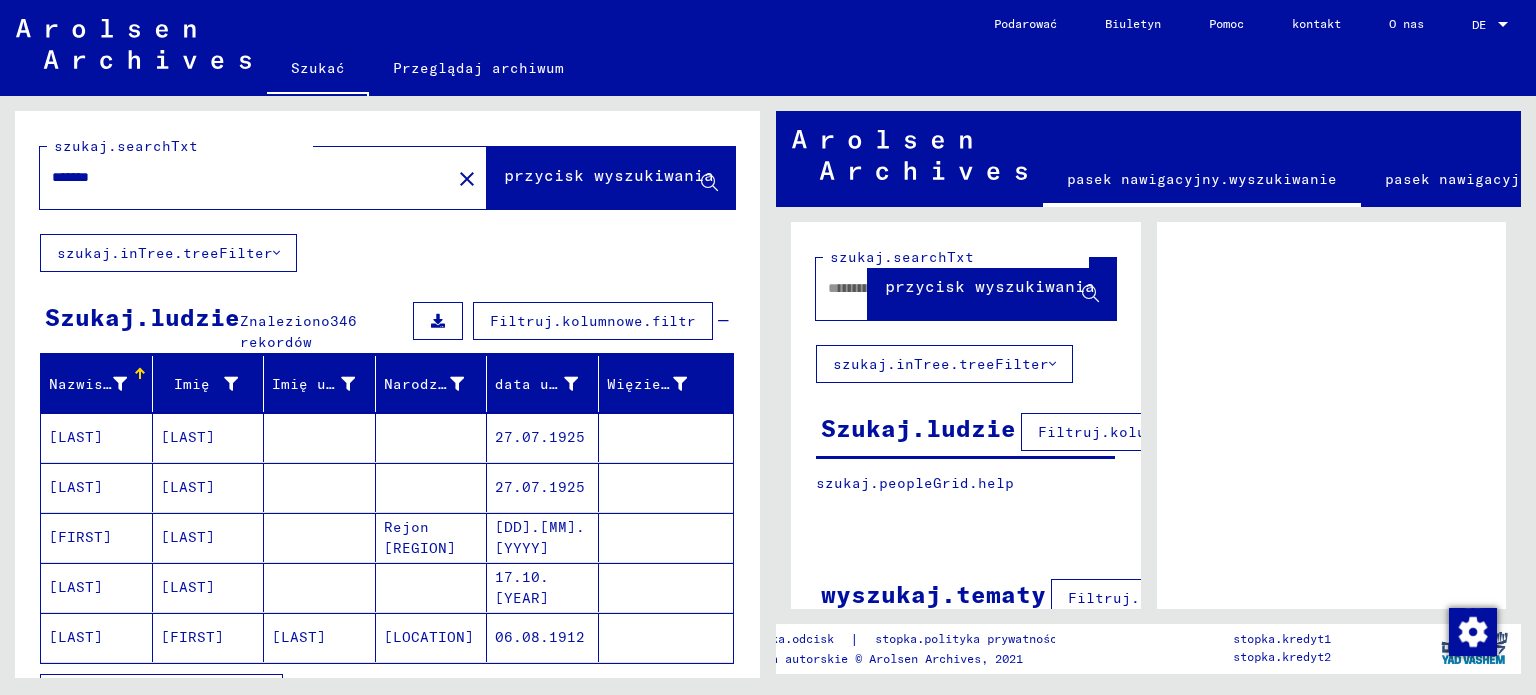 click on "szukaj.inTree.treeFilter" at bounding box center [165, 253] 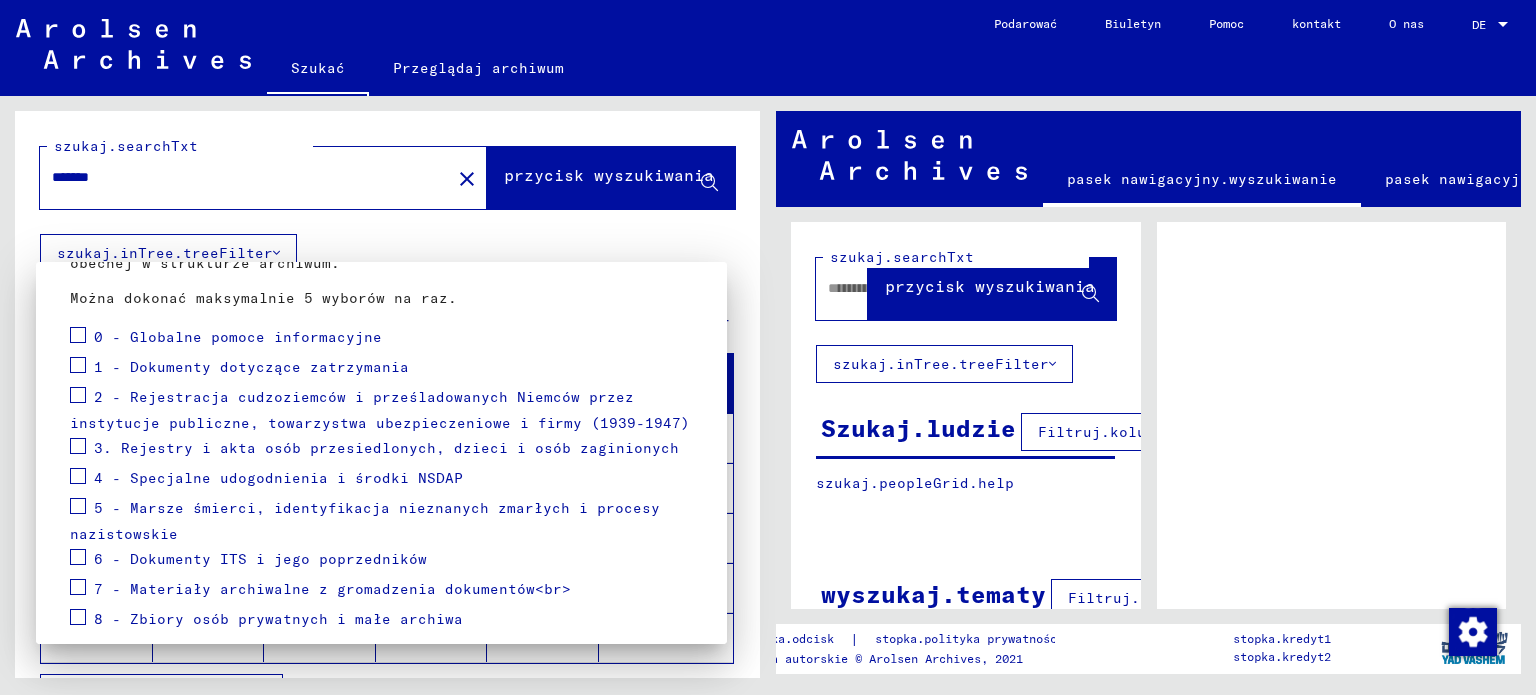 scroll, scrollTop: 200, scrollLeft: 0, axis: vertical 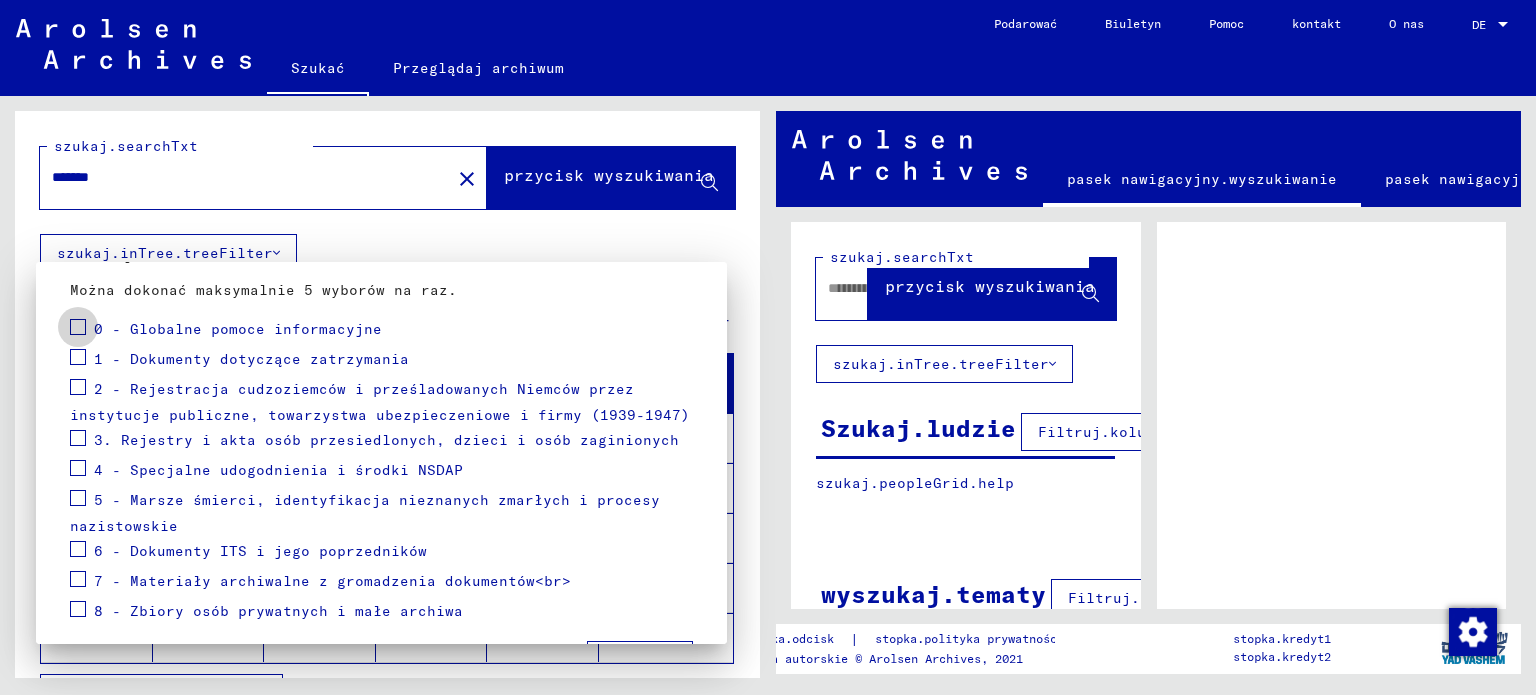 click at bounding box center (78, 327) 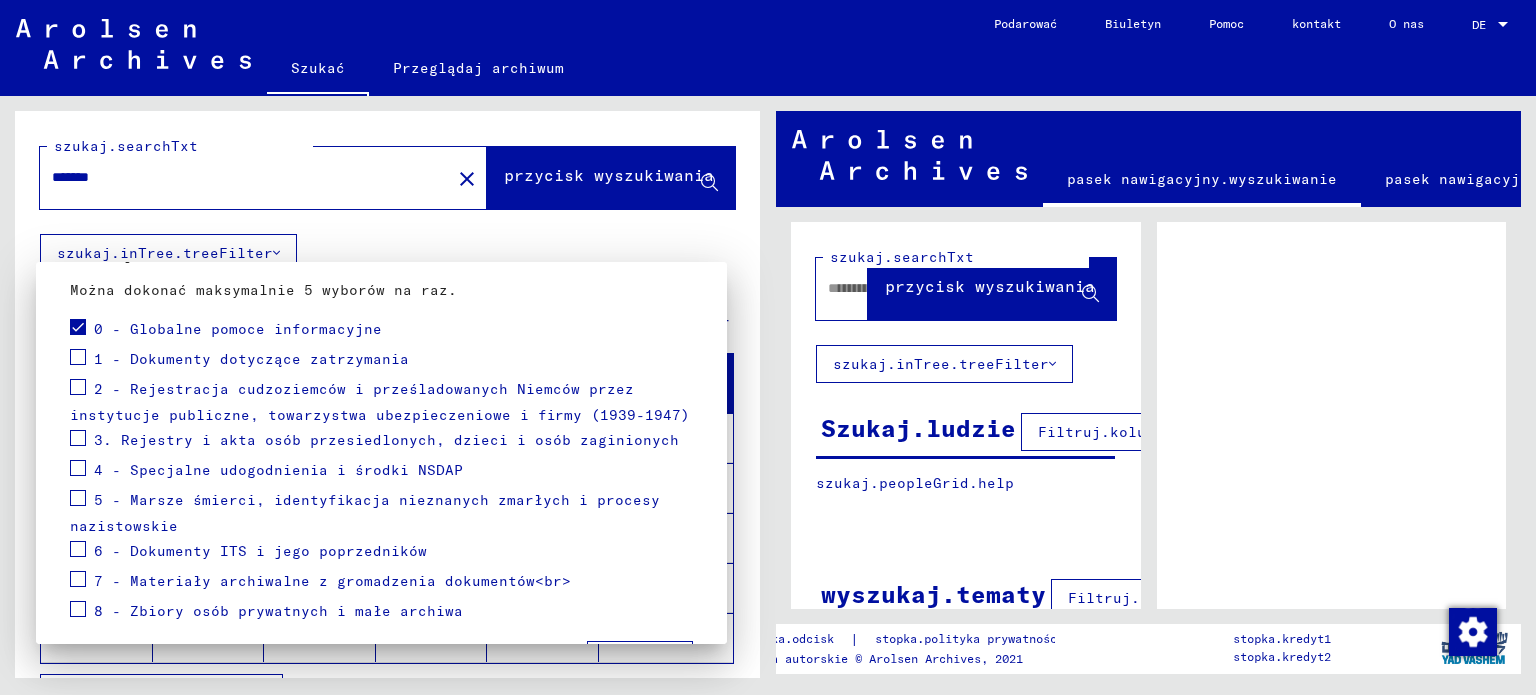 click at bounding box center [78, 441] 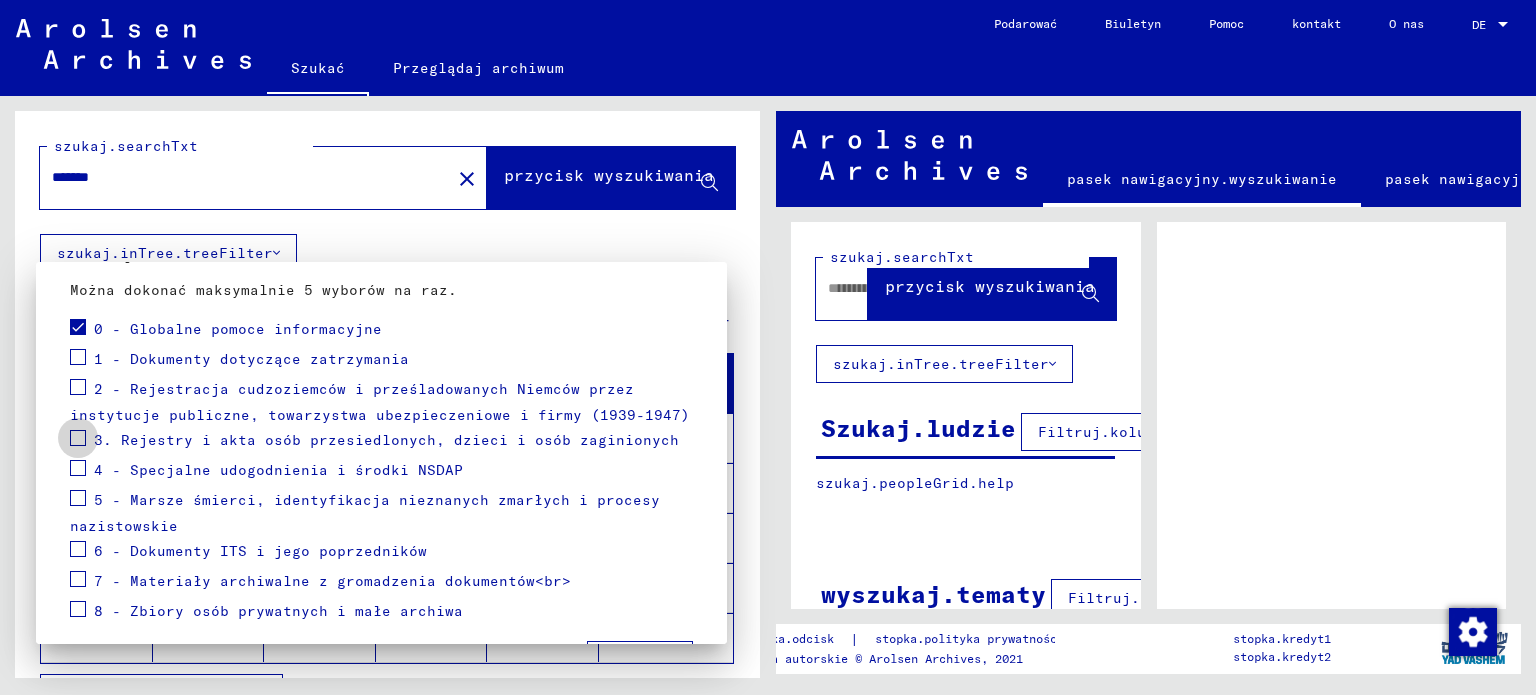 click at bounding box center [78, 438] 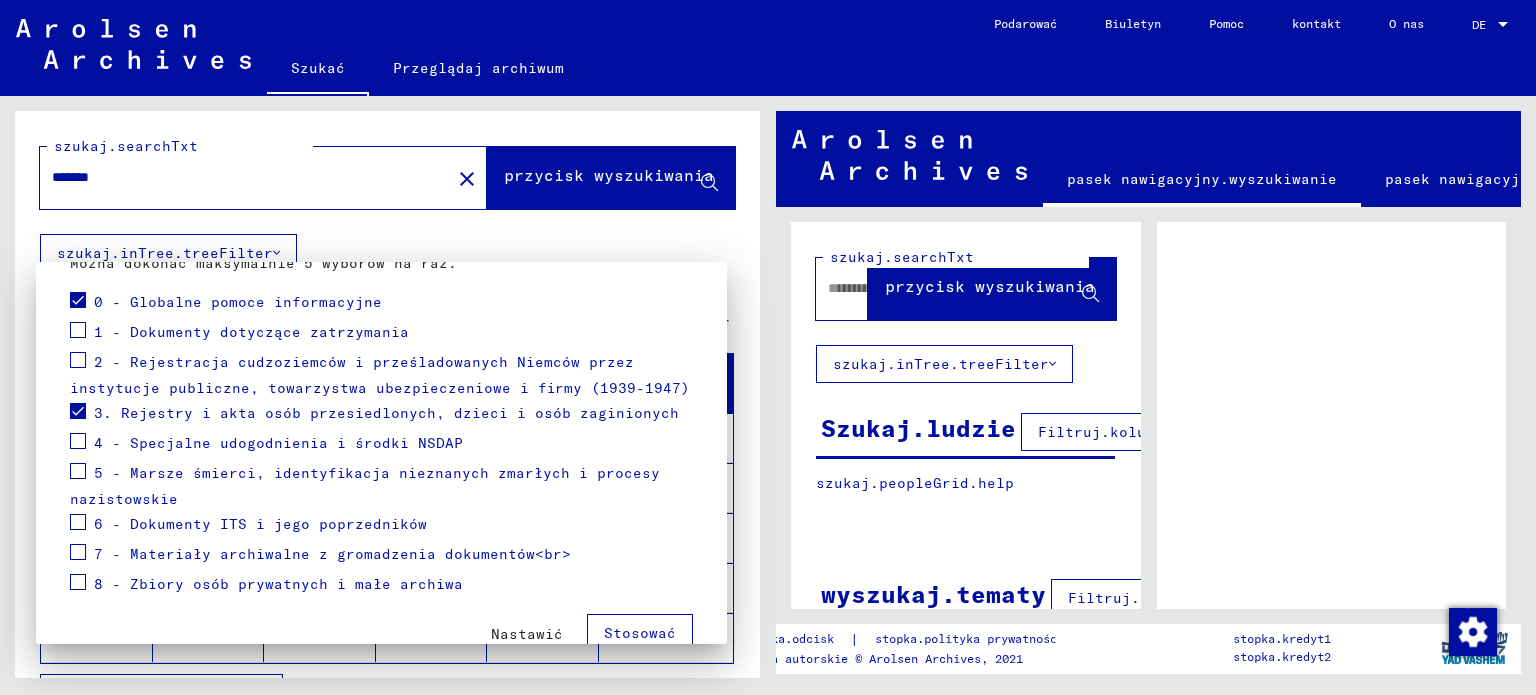 scroll, scrollTop: 268, scrollLeft: 0, axis: vertical 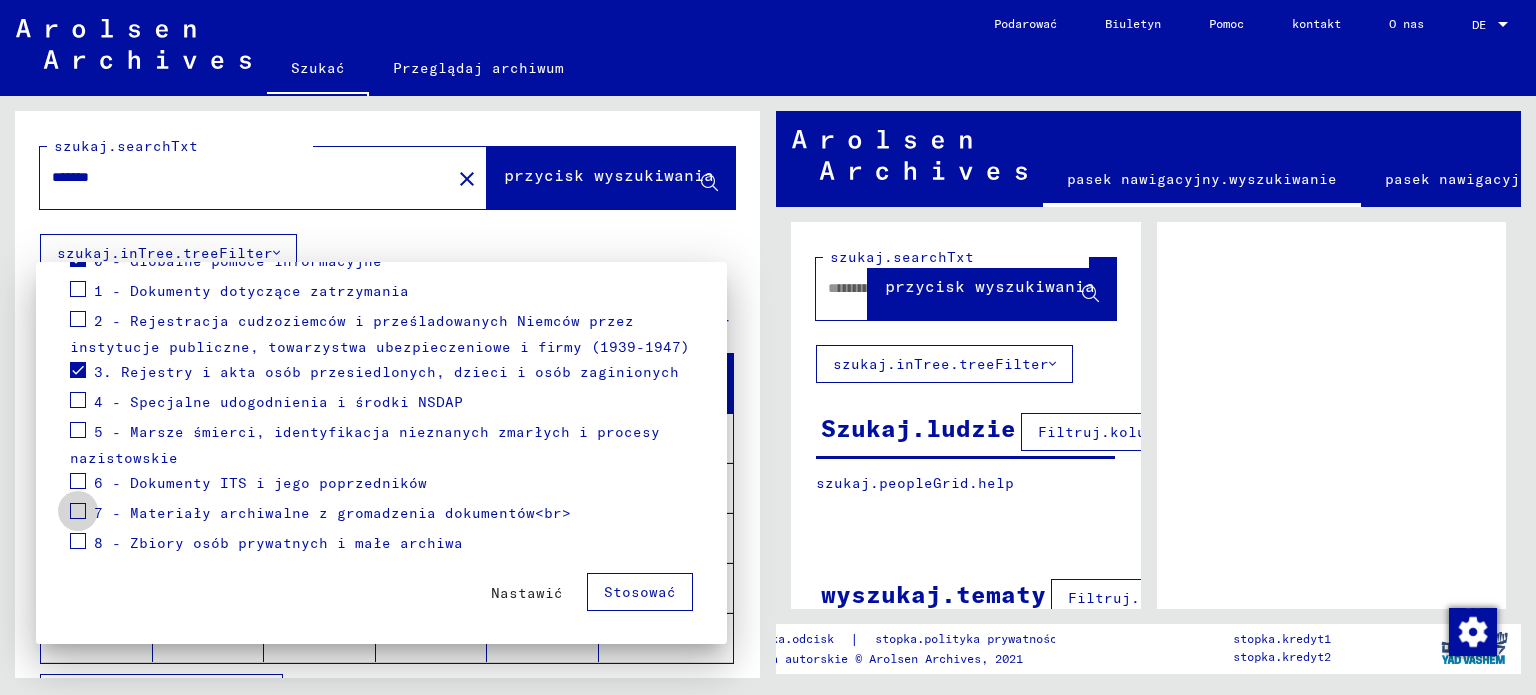 click at bounding box center (78, 511) 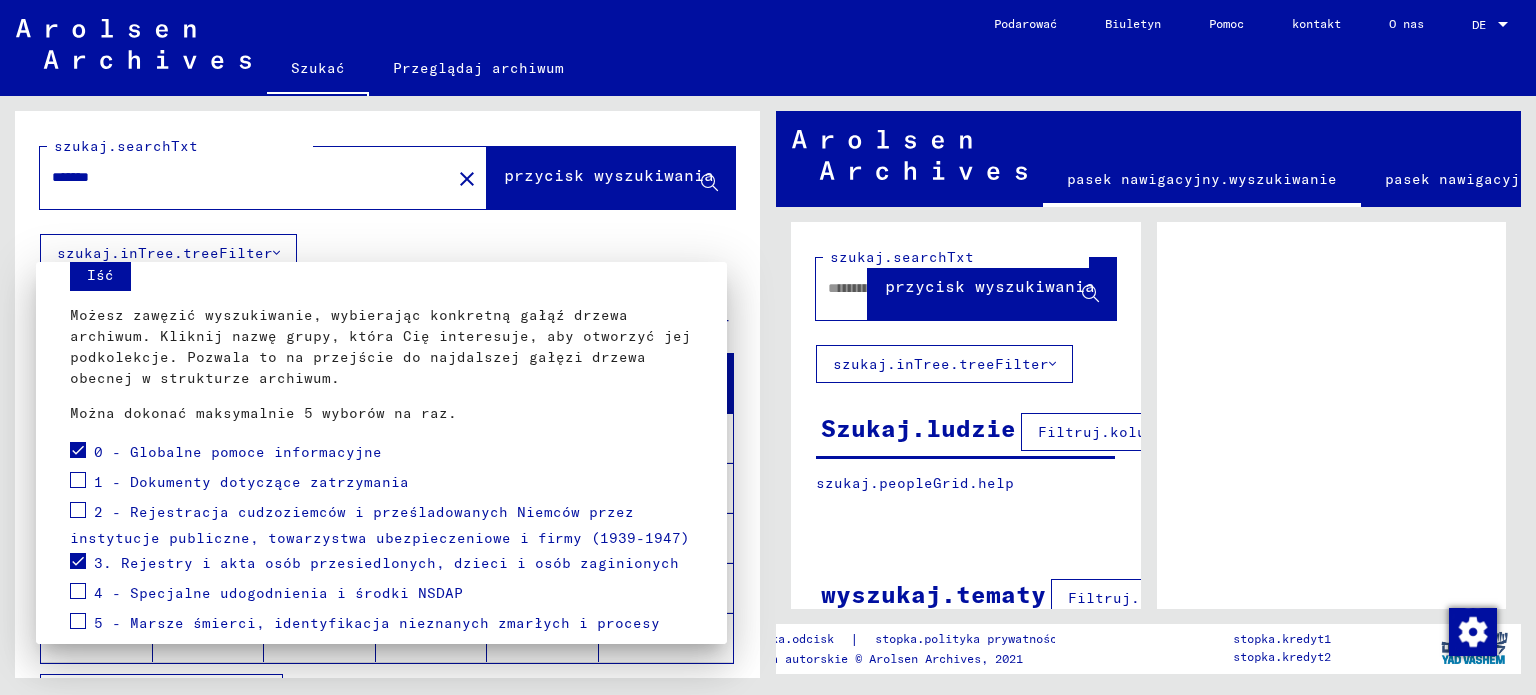 scroll, scrollTop: 68, scrollLeft: 0, axis: vertical 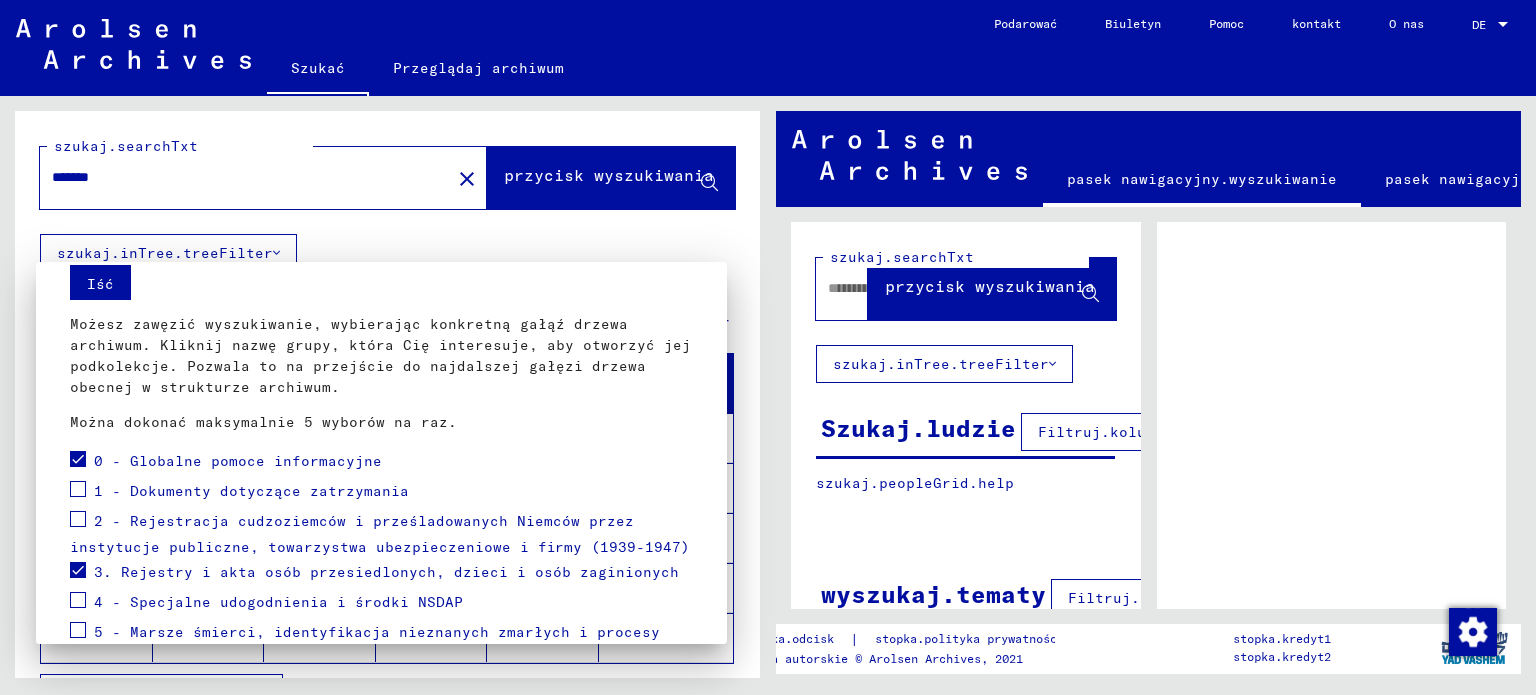 click at bounding box center (78, 489) 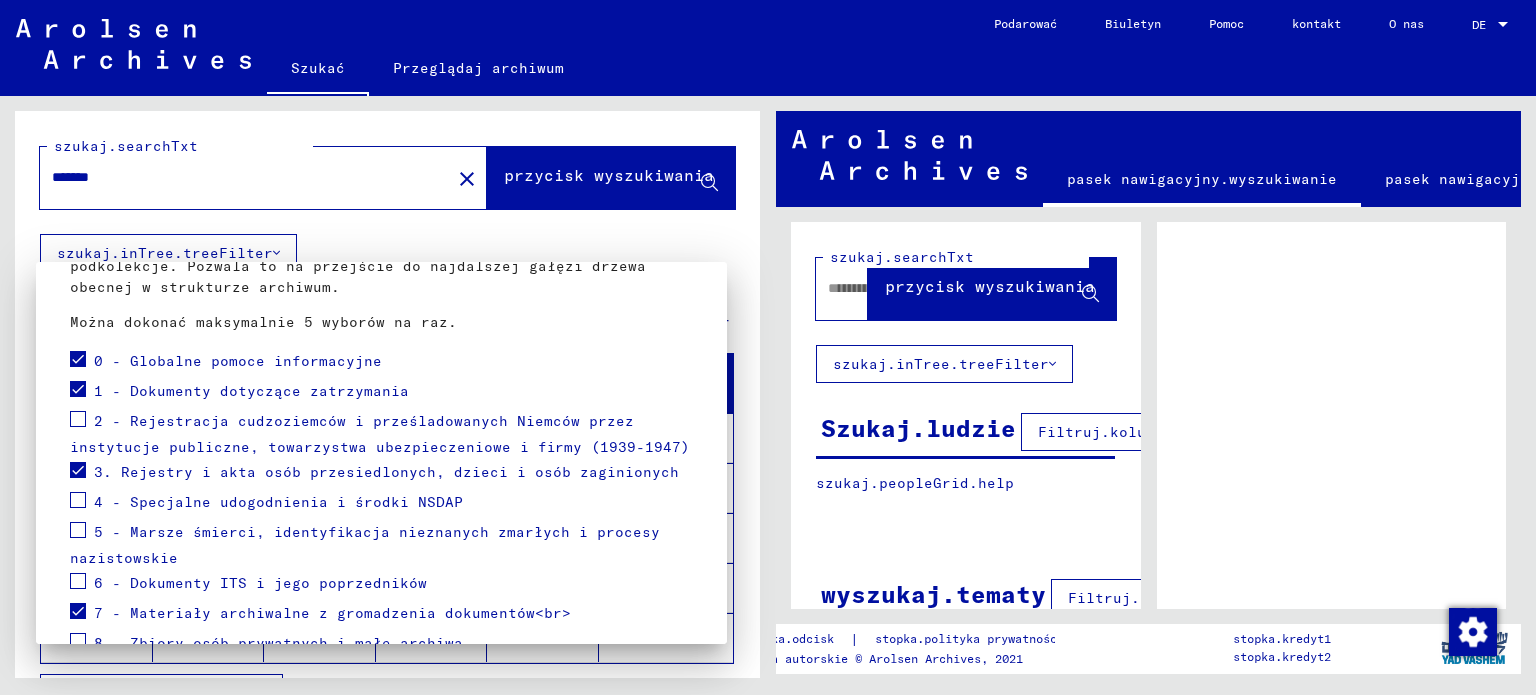 scroll, scrollTop: 268, scrollLeft: 0, axis: vertical 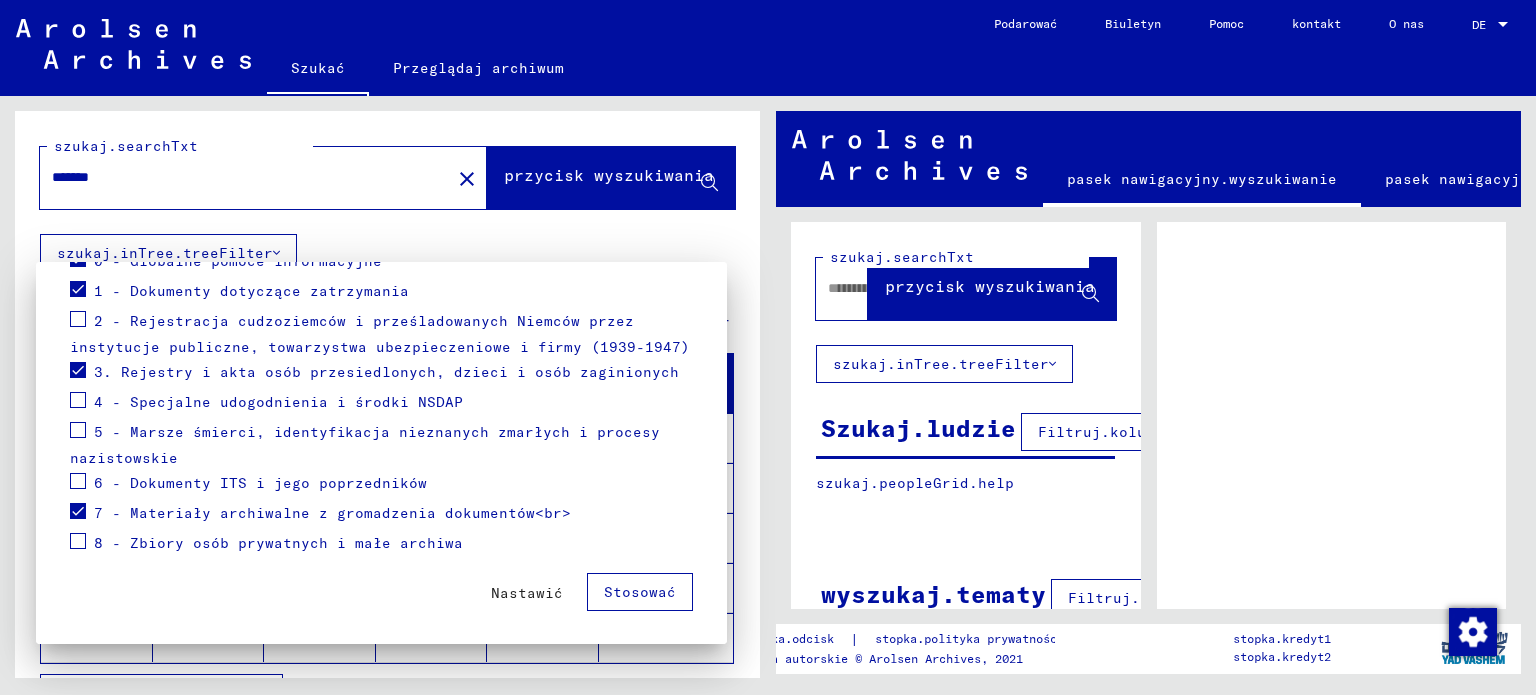 click at bounding box center (78, 319) 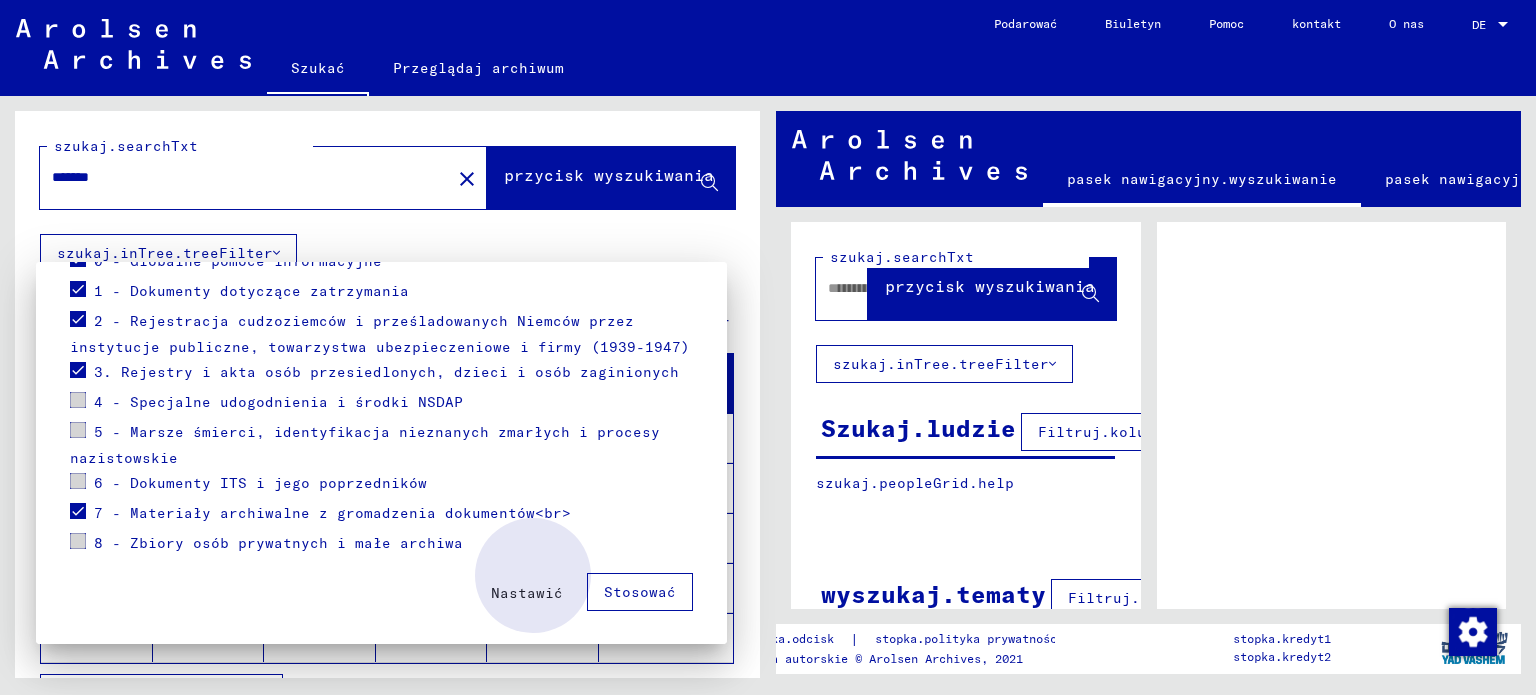 click on "Stosować" at bounding box center [640, 592] 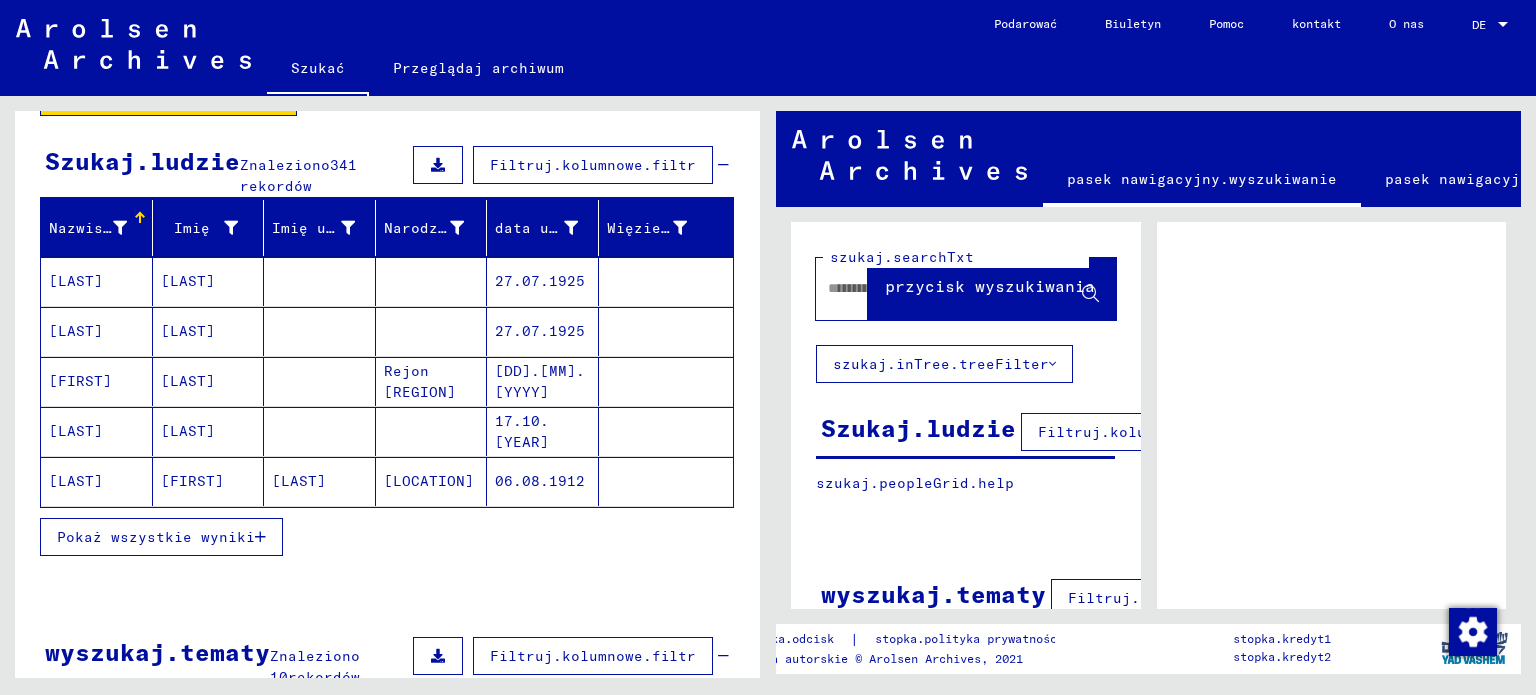 scroll, scrollTop: 200, scrollLeft: 0, axis: vertical 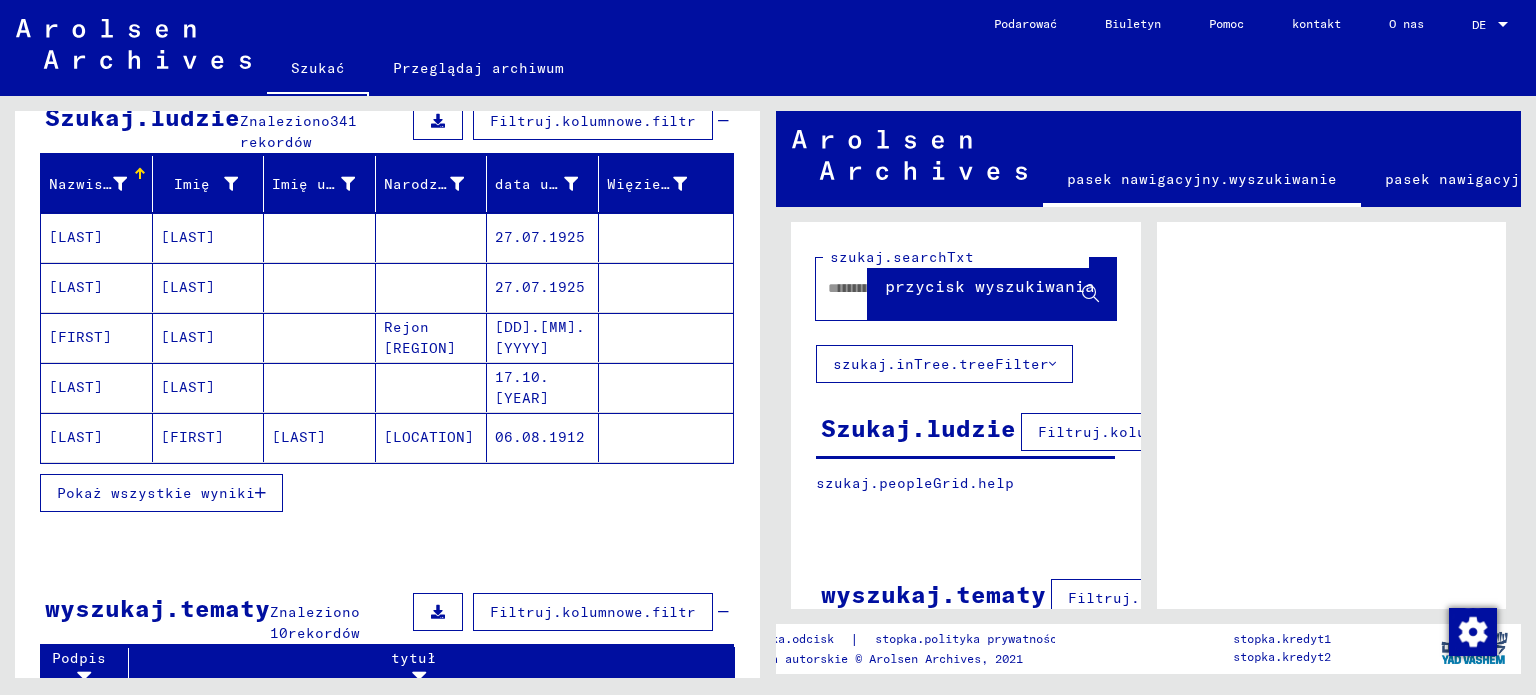click on "Pokaż wszystkie wyniki" at bounding box center [156, 493] 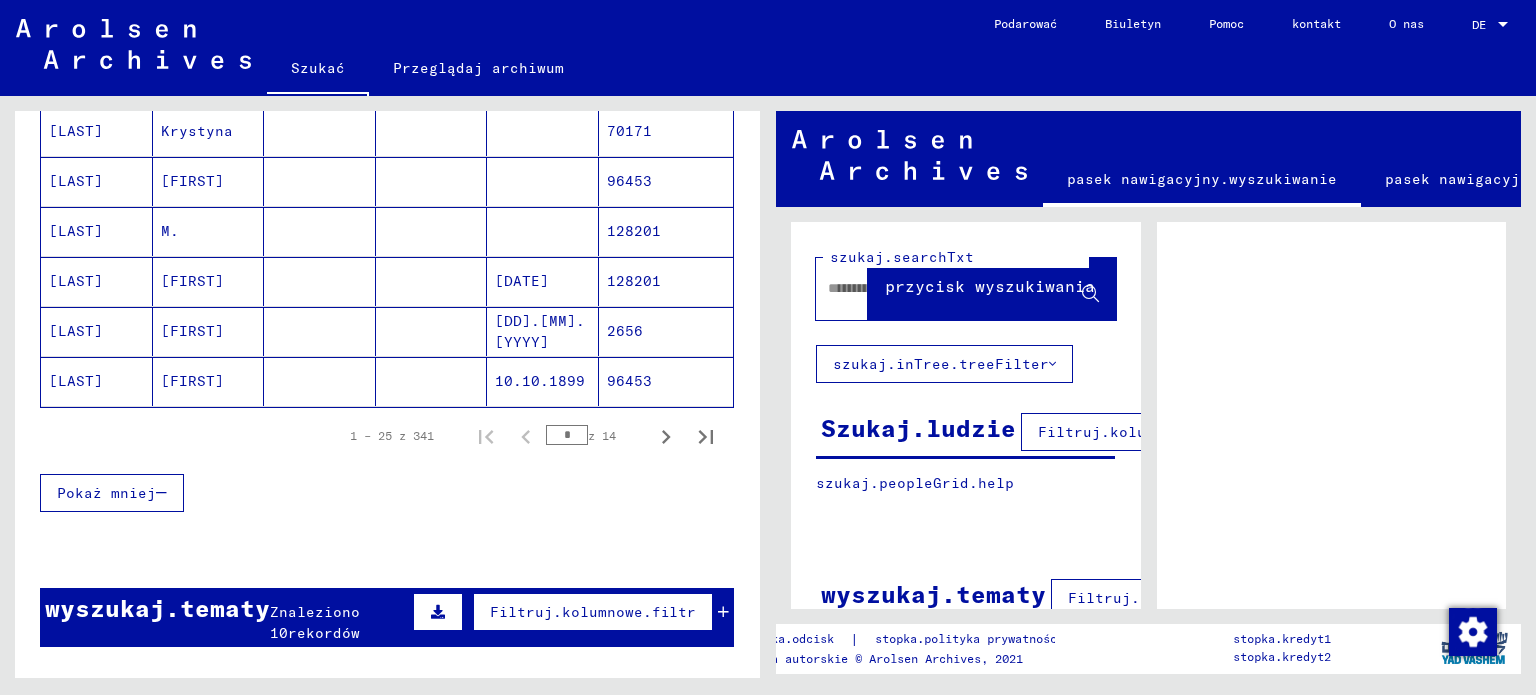 scroll, scrollTop: 1300, scrollLeft: 0, axis: vertical 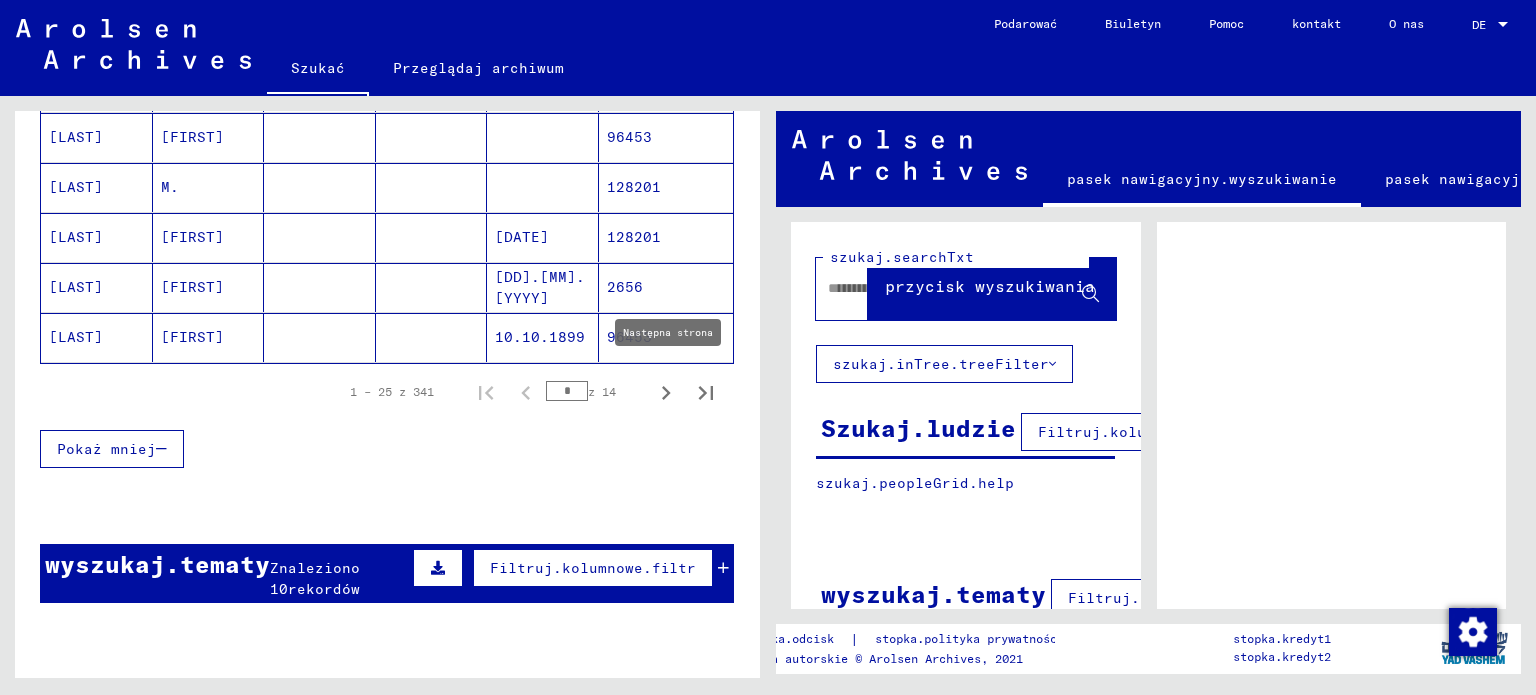 click at bounding box center [666, 393] 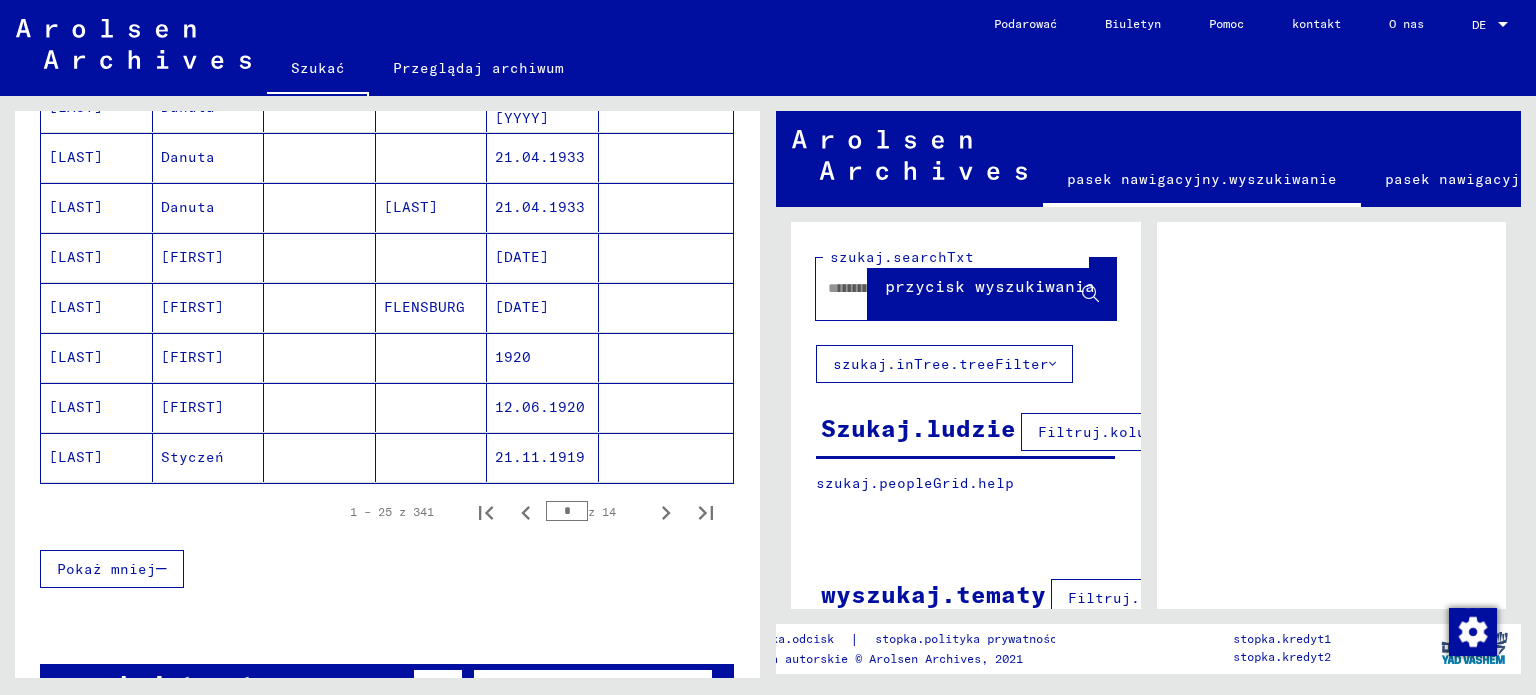 scroll, scrollTop: 1200, scrollLeft: 0, axis: vertical 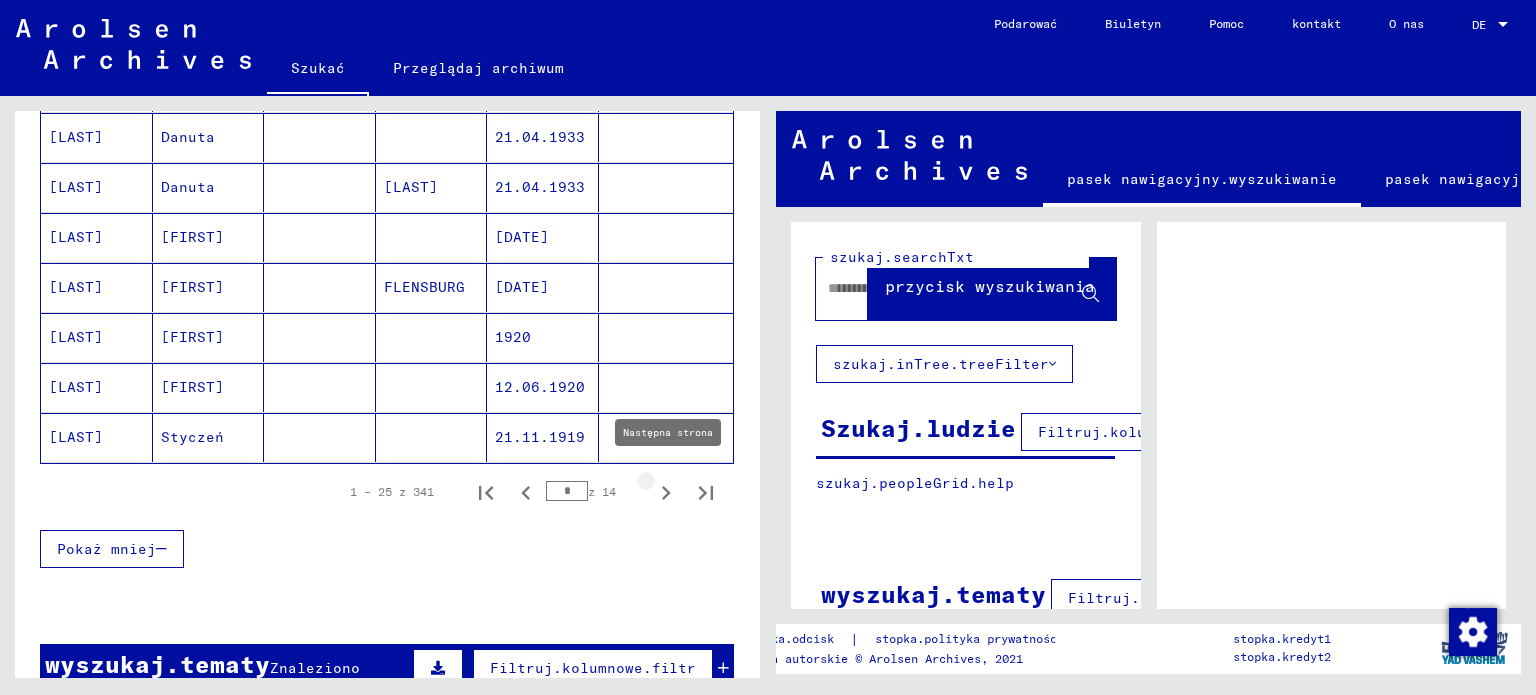 click at bounding box center (666, 493) 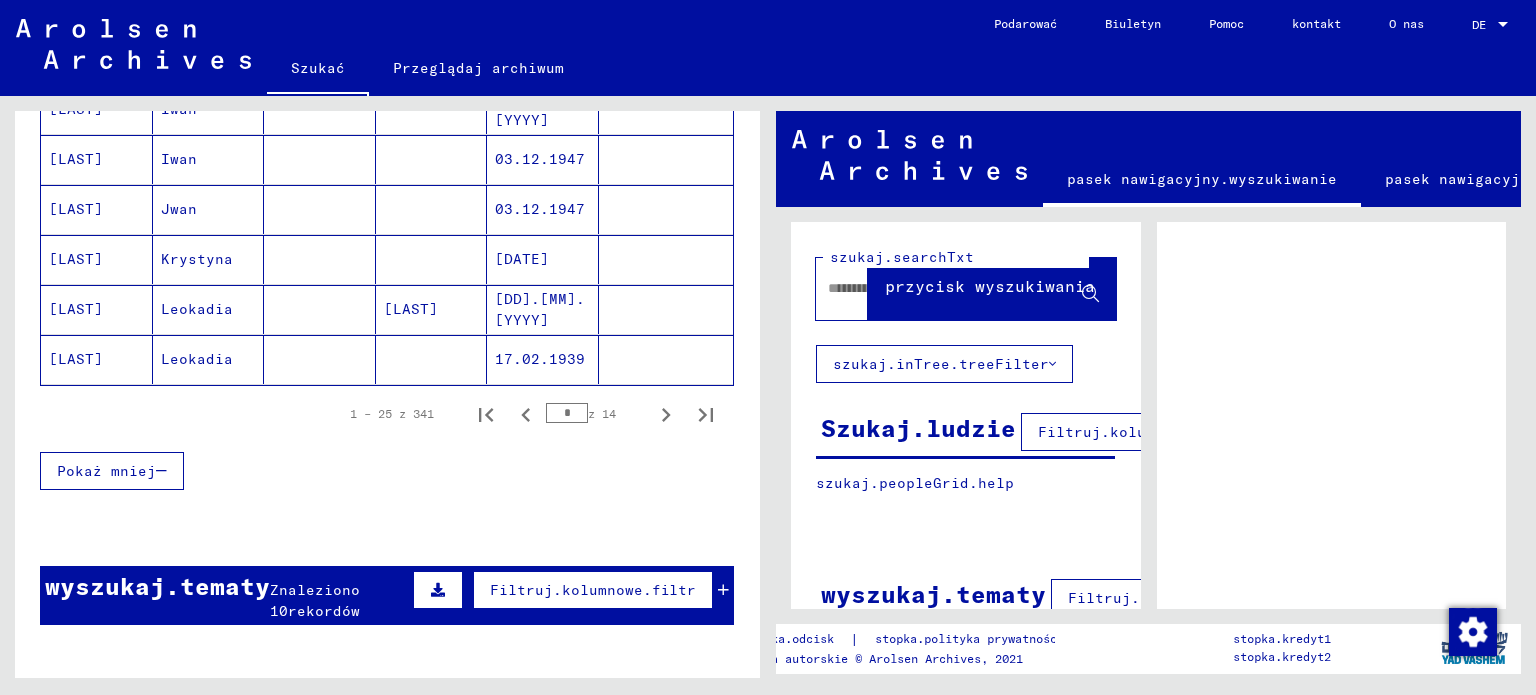 scroll, scrollTop: 1300, scrollLeft: 0, axis: vertical 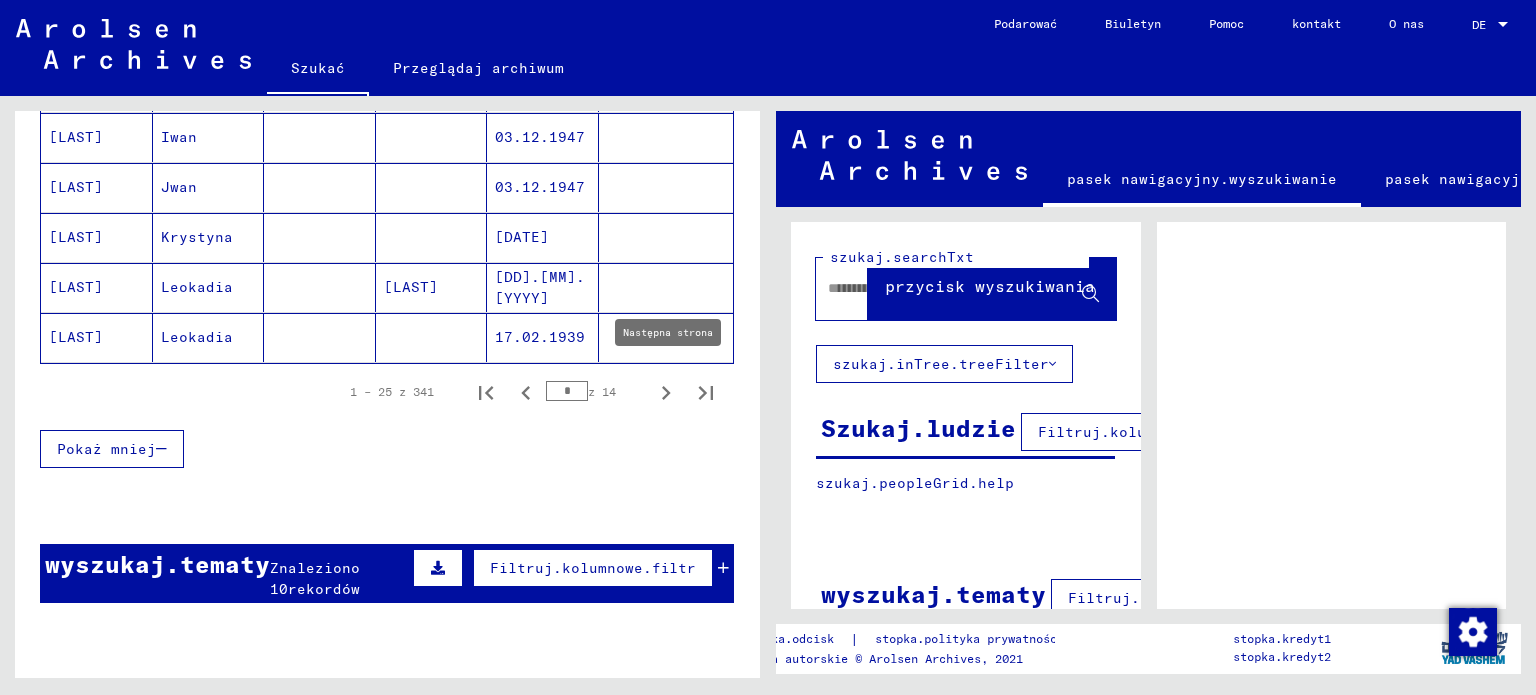 click at bounding box center [666, 393] 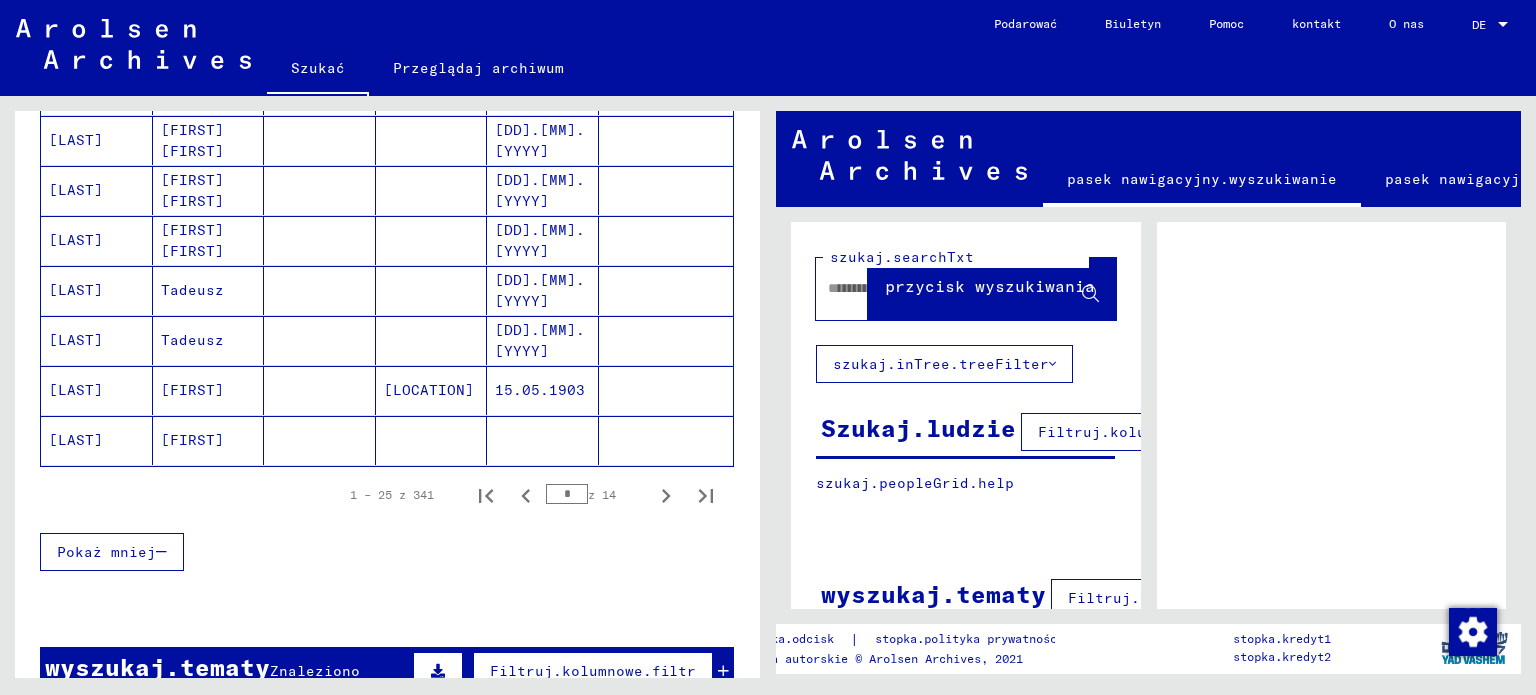 scroll, scrollTop: 1200, scrollLeft: 0, axis: vertical 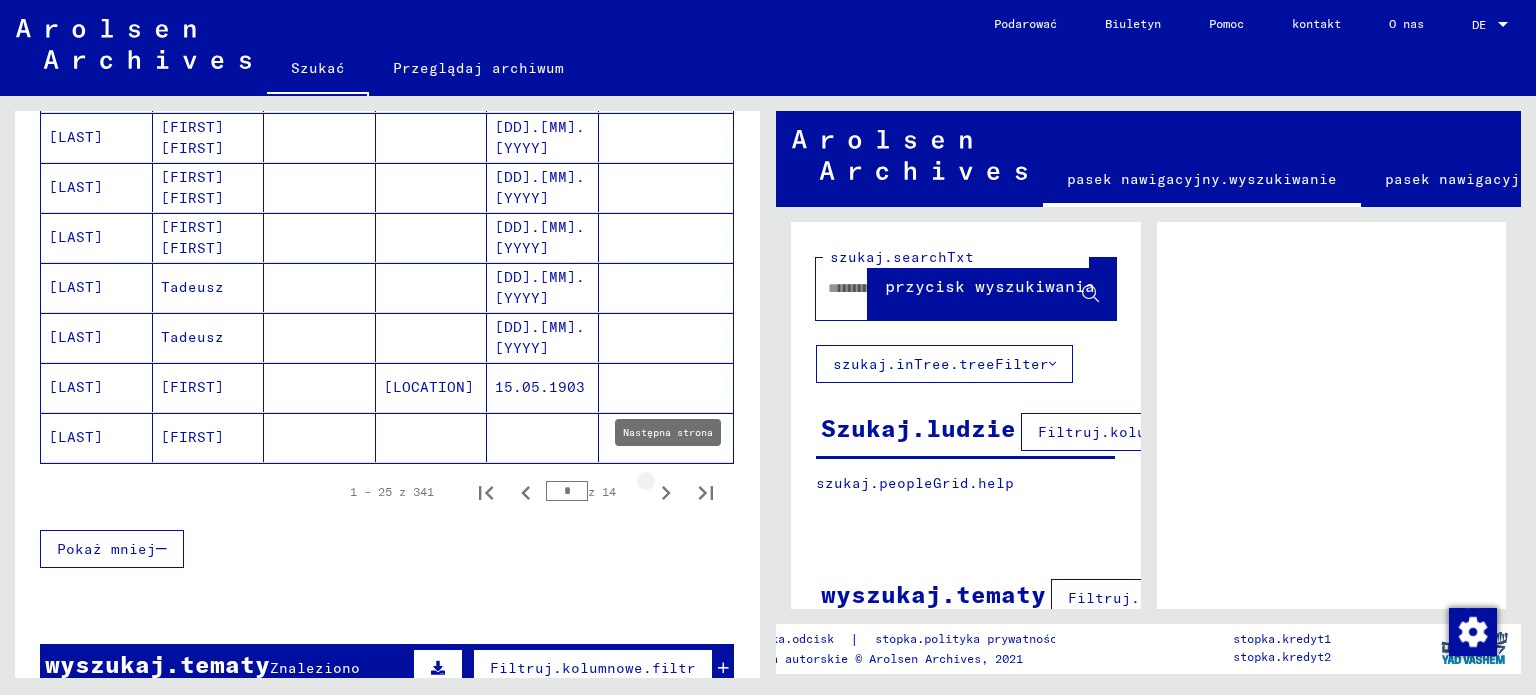 click at bounding box center (666, 493) 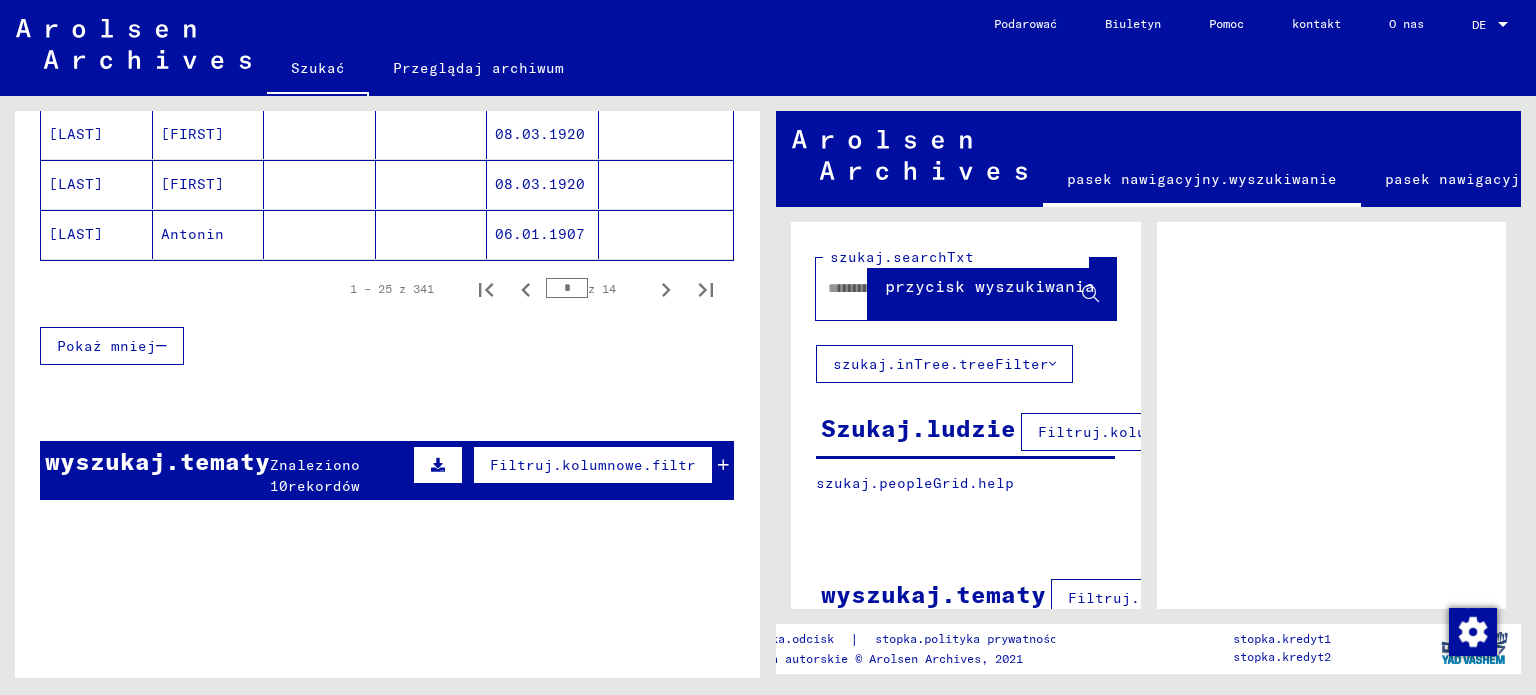 scroll, scrollTop: 1400, scrollLeft: 0, axis: vertical 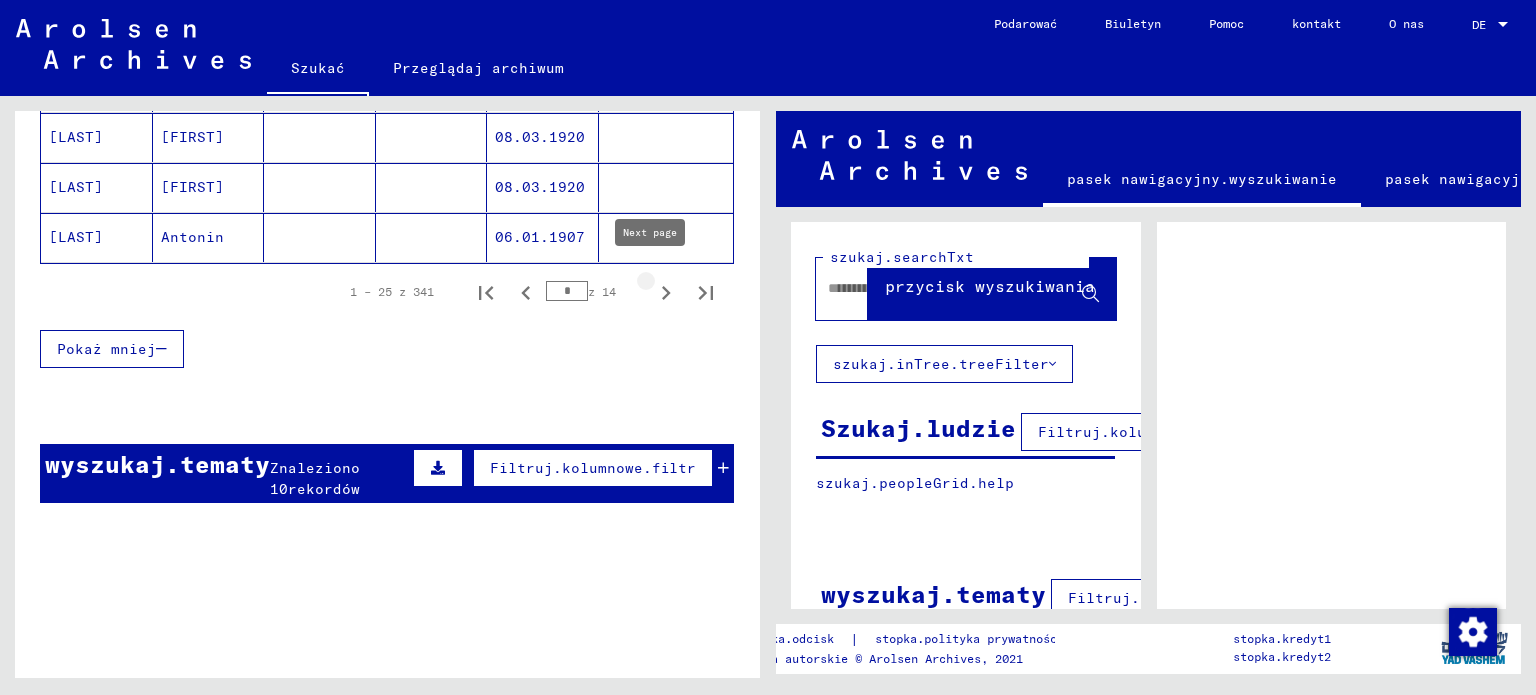 click at bounding box center [666, 293] 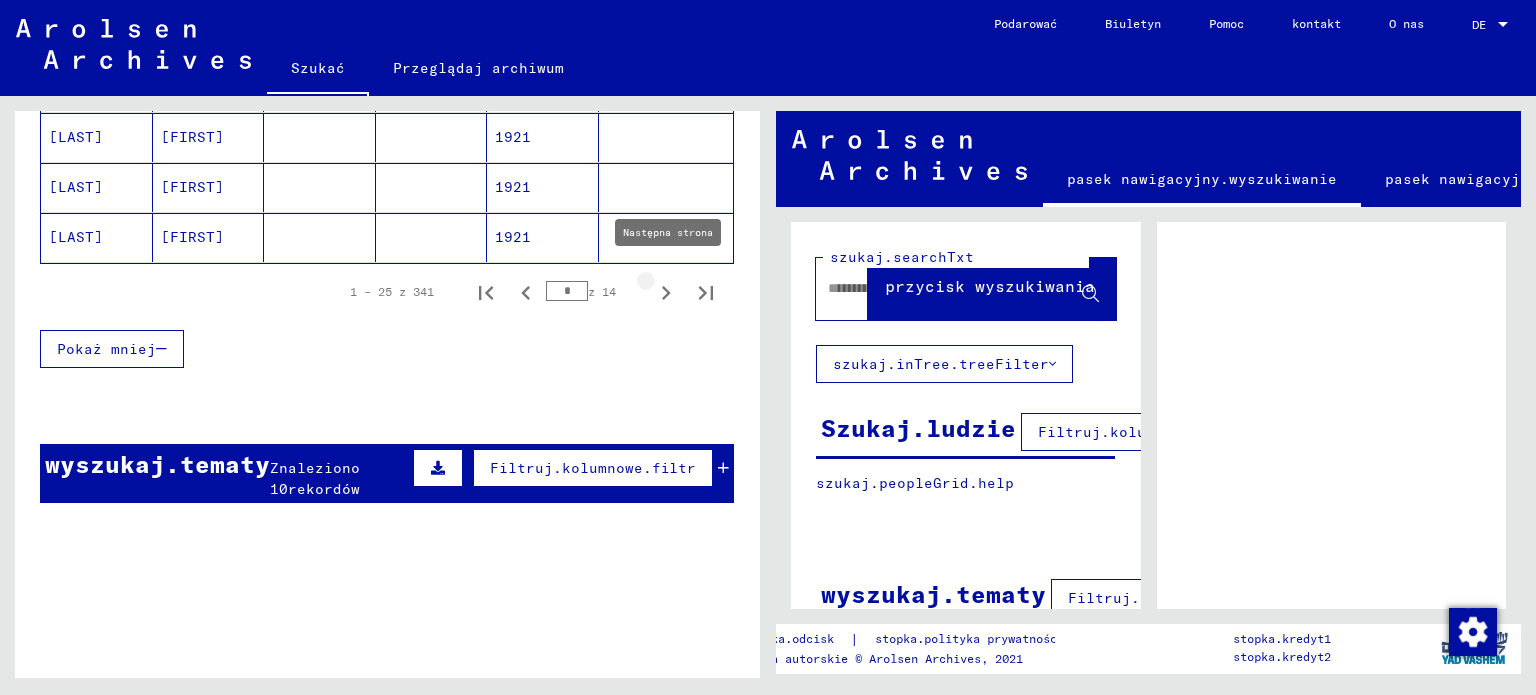 click at bounding box center (666, 293) 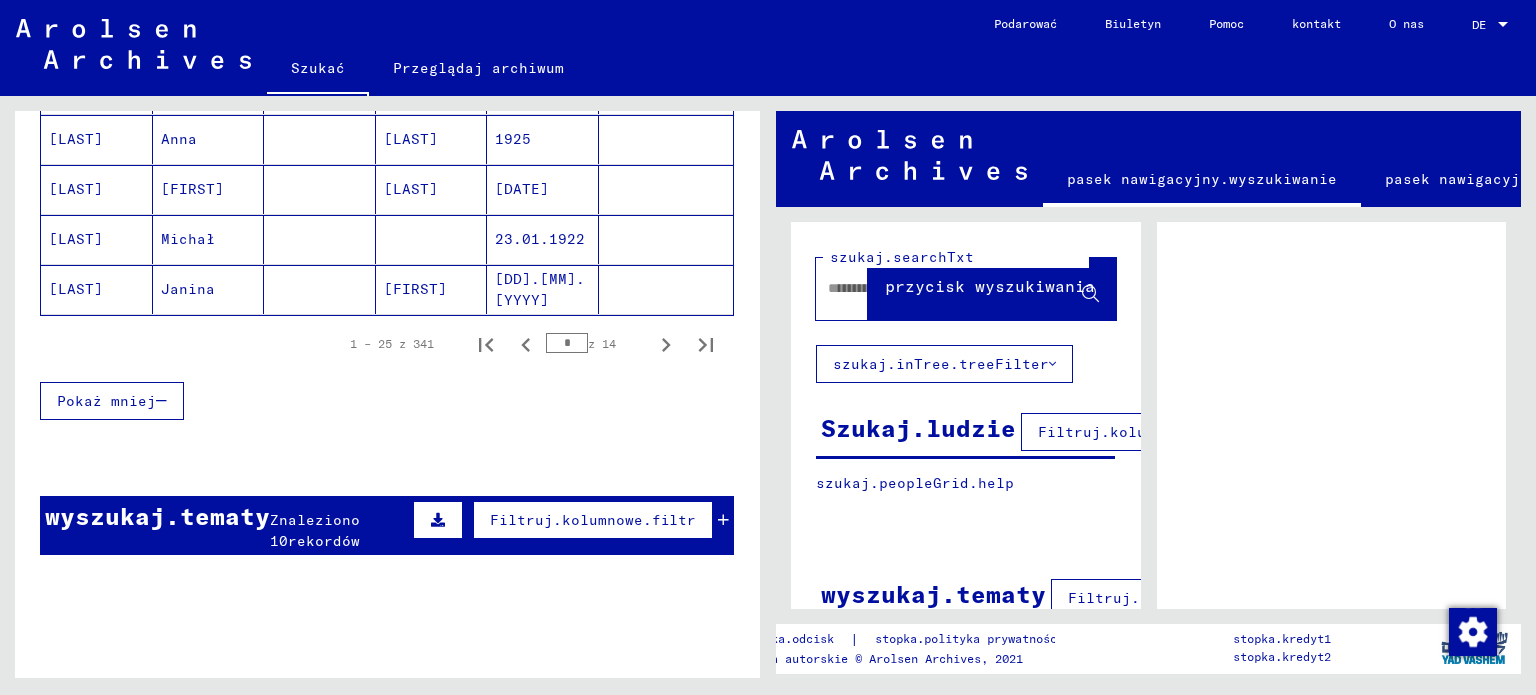 scroll, scrollTop: 1500, scrollLeft: 0, axis: vertical 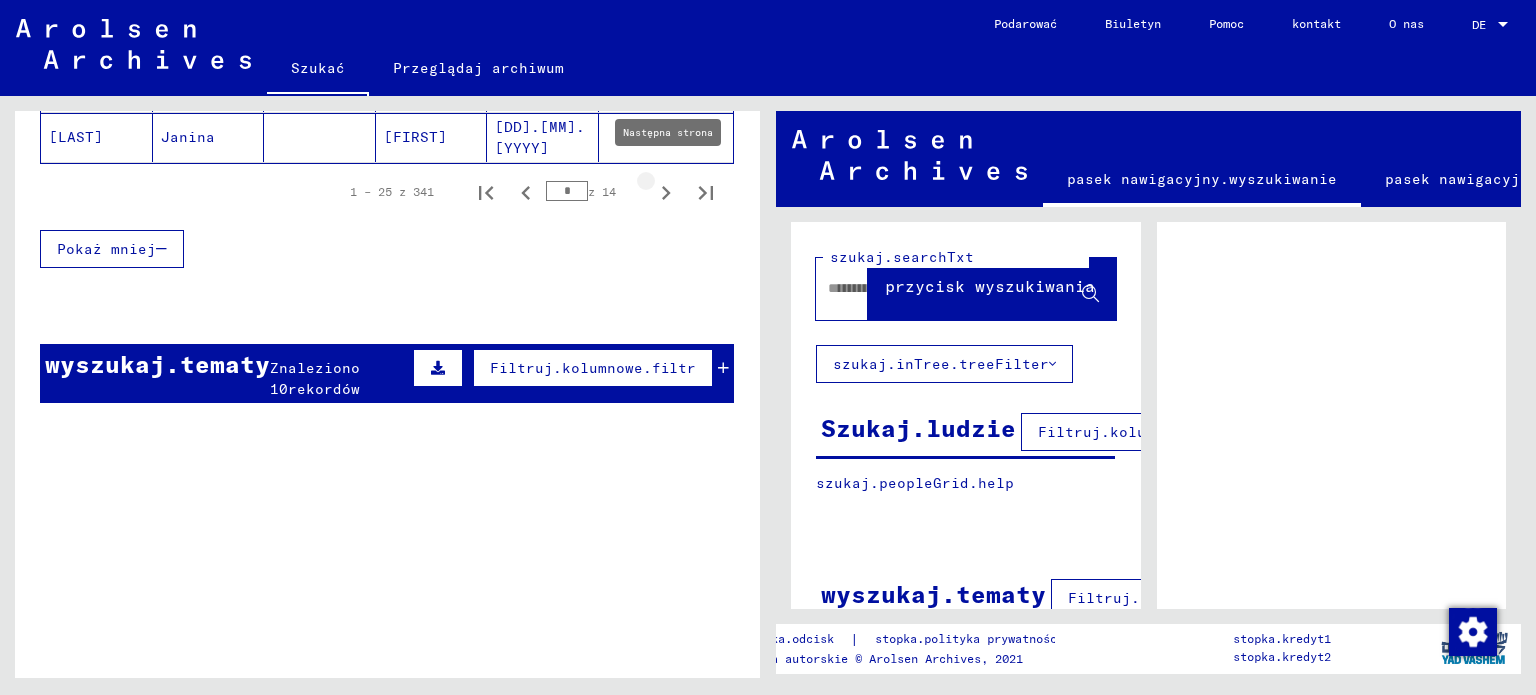 click at bounding box center (666, 193) 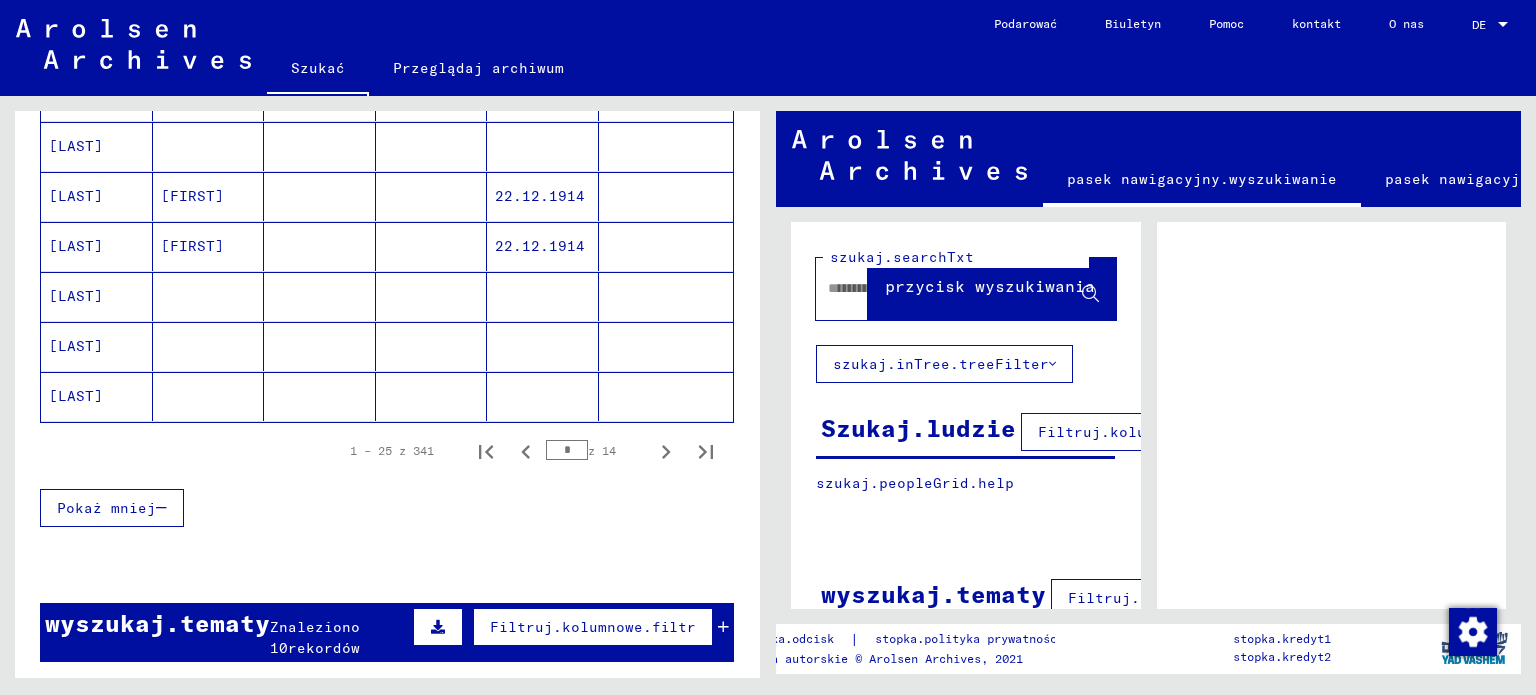 scroll, scrollTop: 1300, scrollLeft: 0, axis: vertical 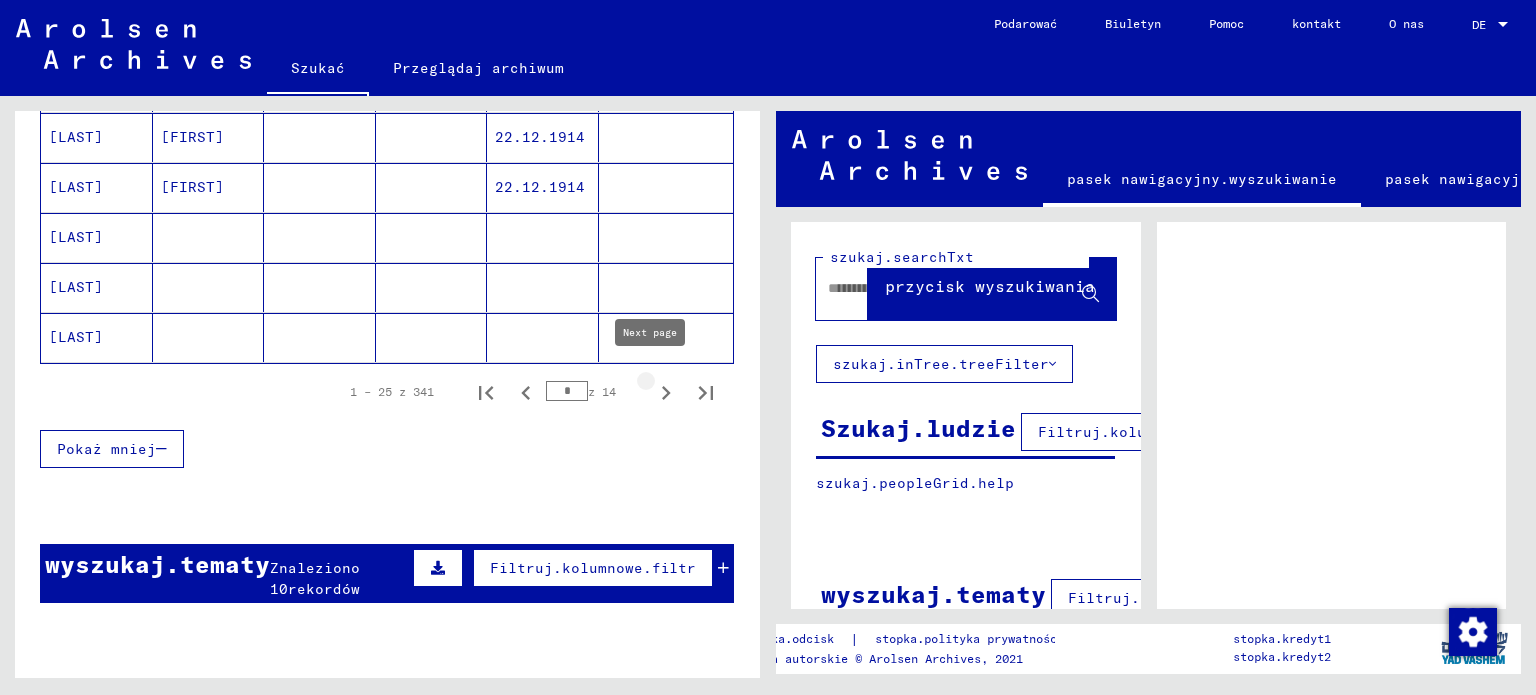 click at bounding box center (666, 393) 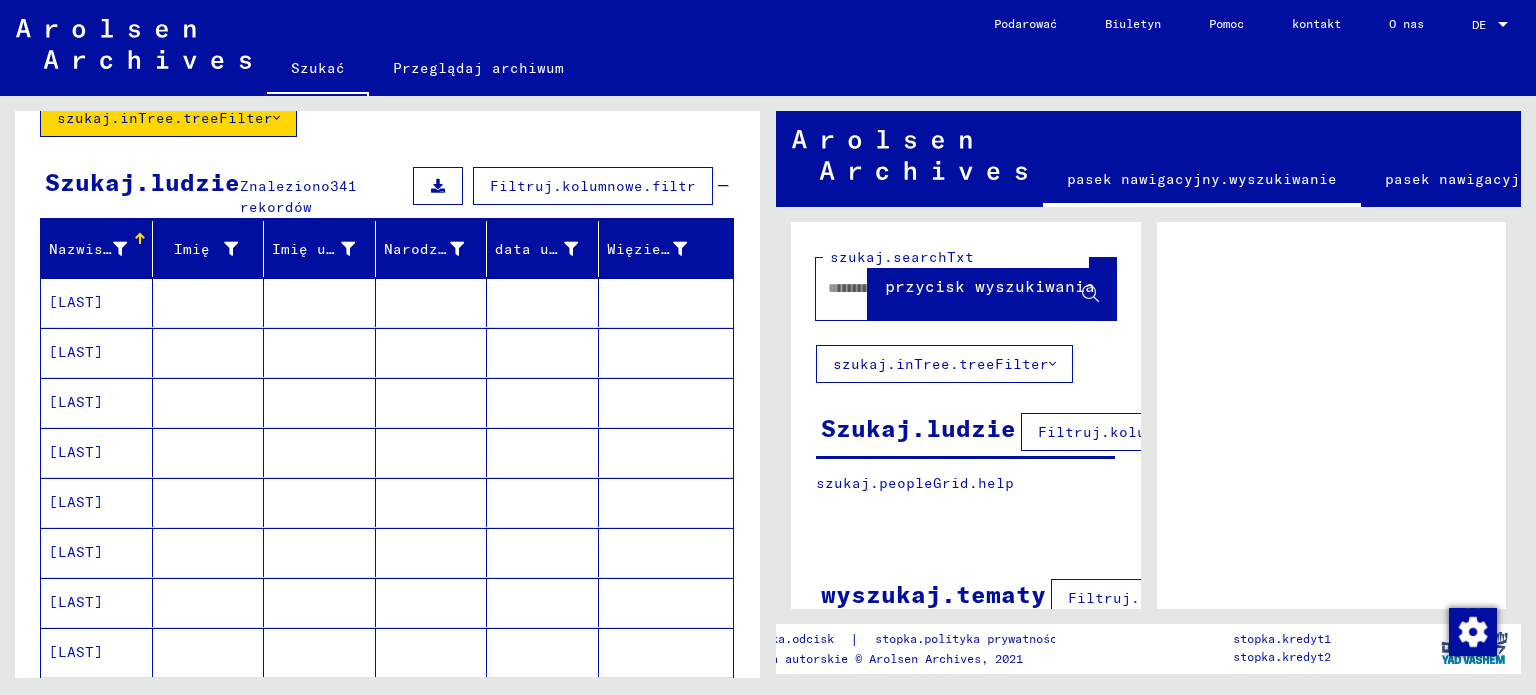 scroll, scrollTop: 0, scrollLeft: 0, axis: both 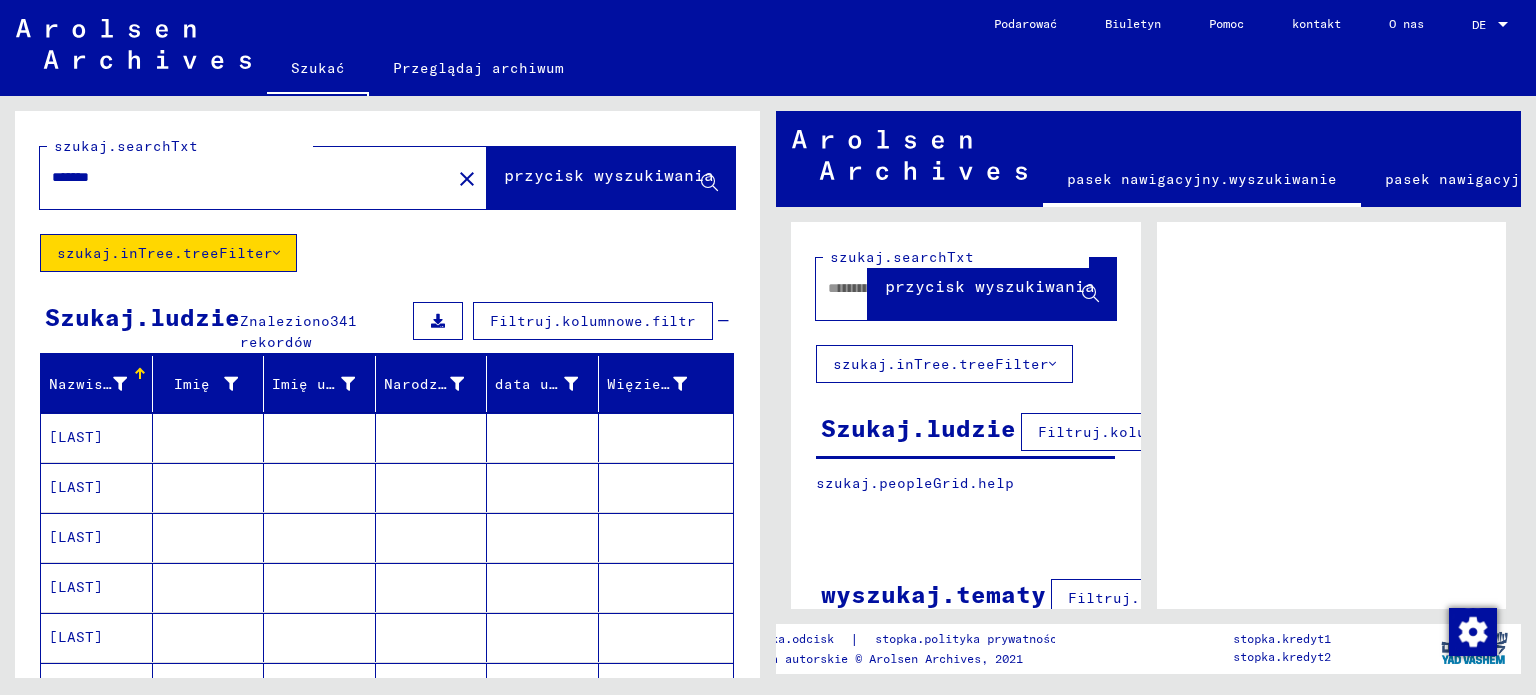 click on "[LAST]" at bounding box center (76, 437) 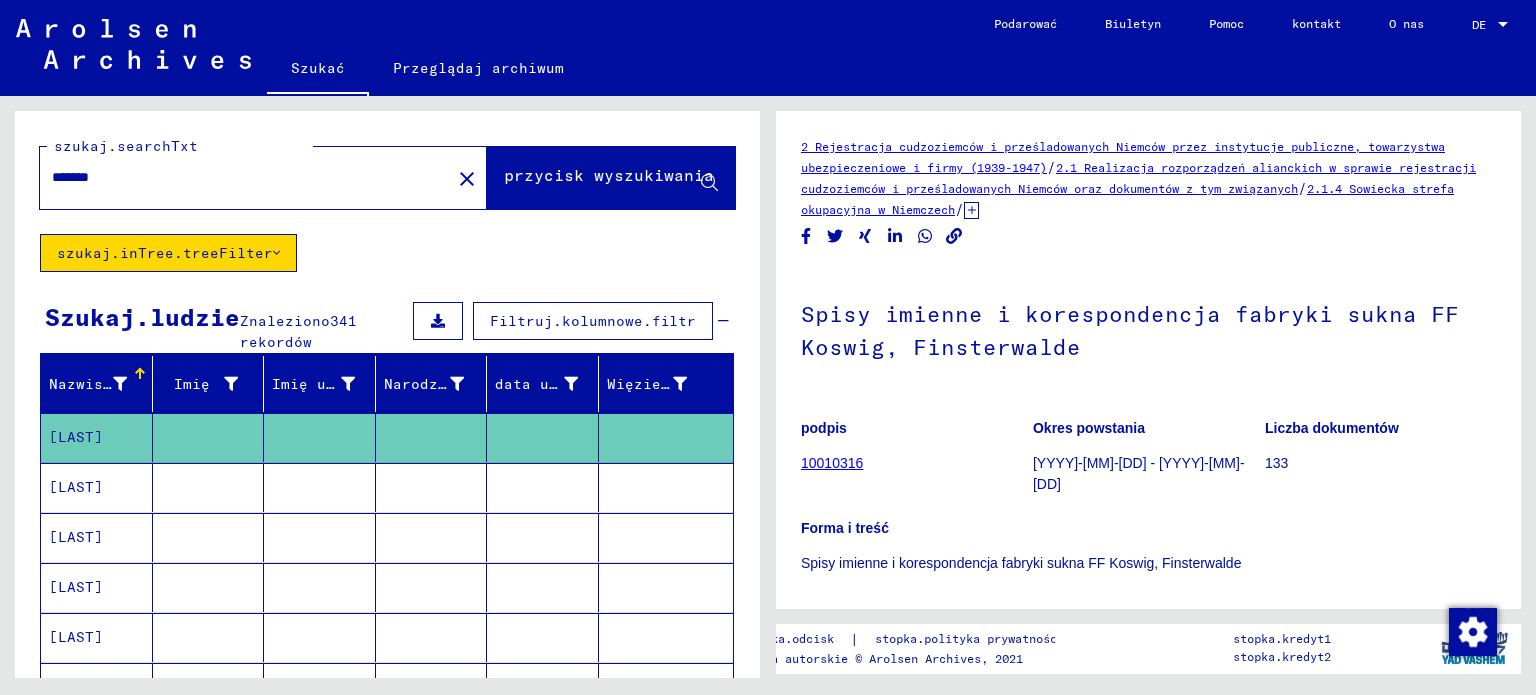 scroll, scrollTop: 0, scrollLeft: 0, axis: both 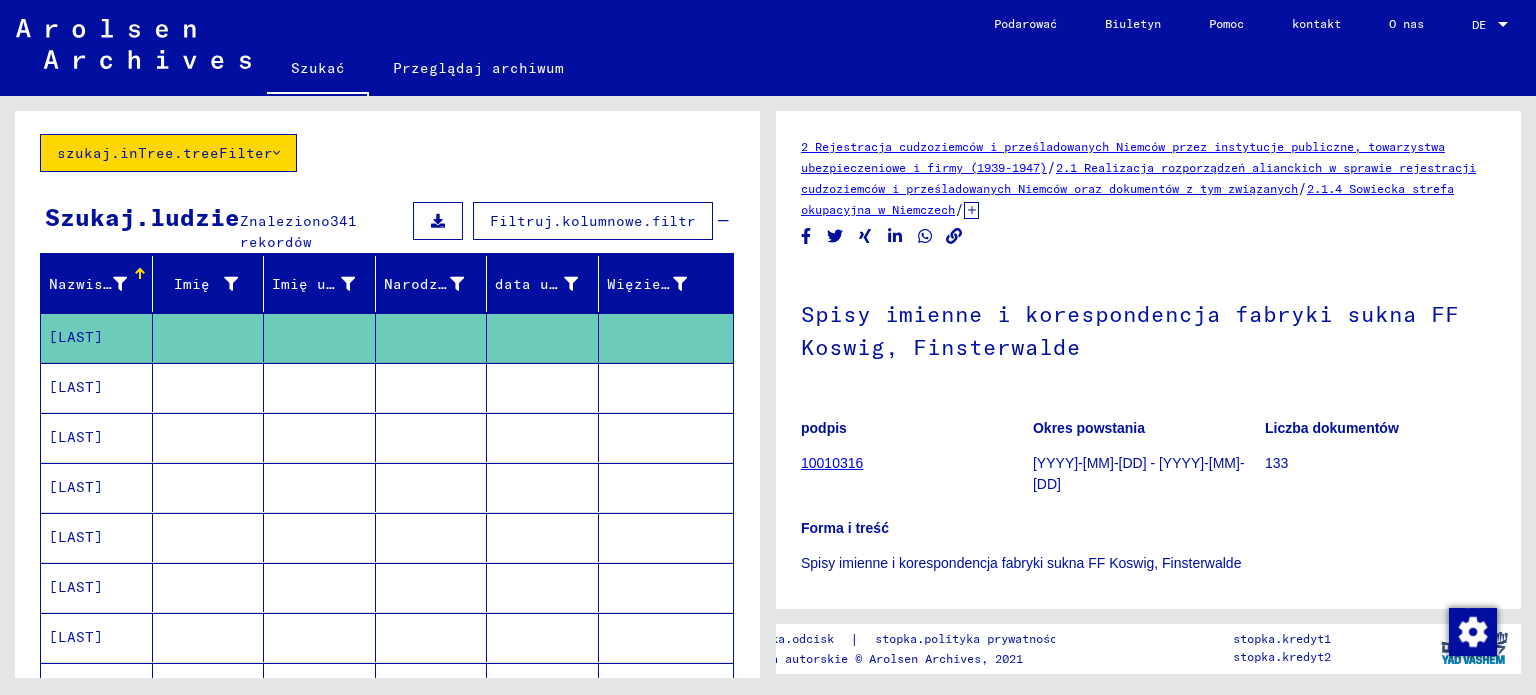 click on "Filtruj.kolumnowe.filtr" at bounding box center (593, 221) 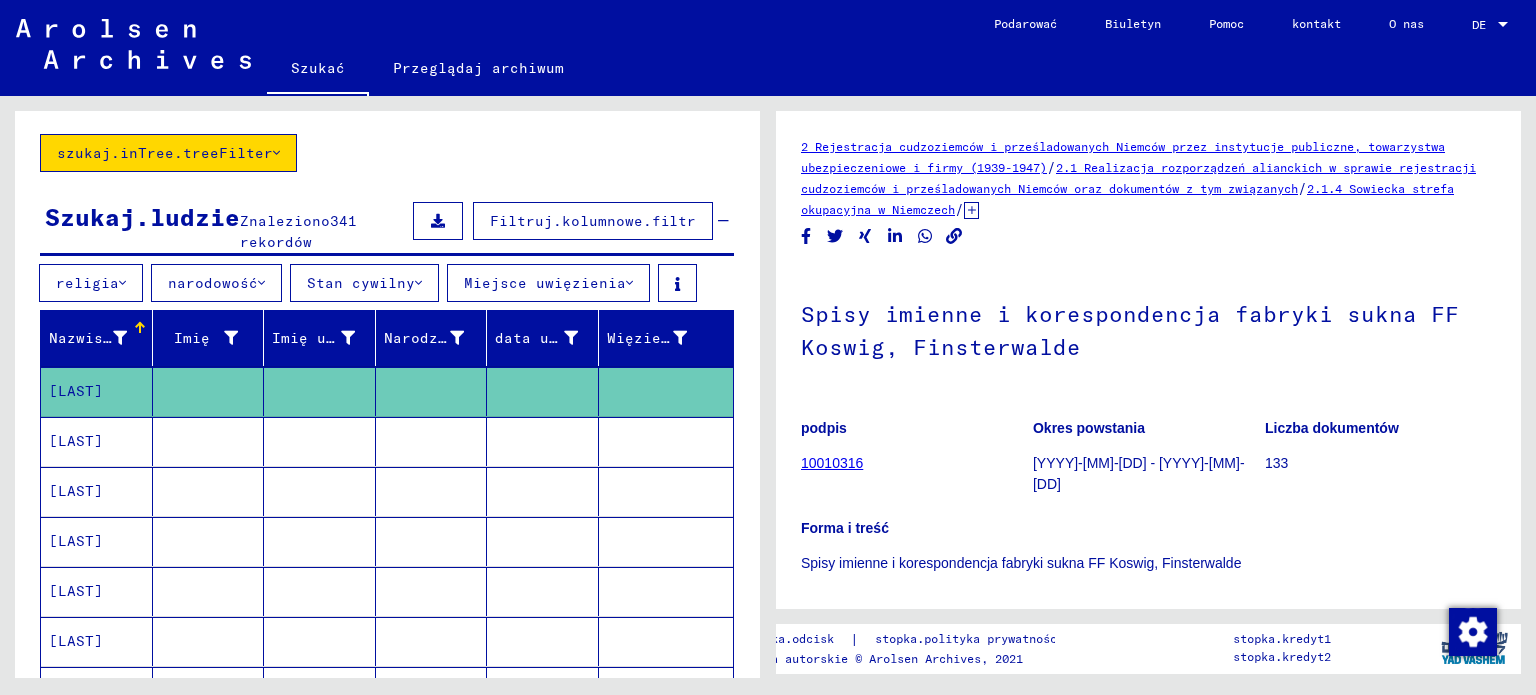 click at bounding box center [122, 283] 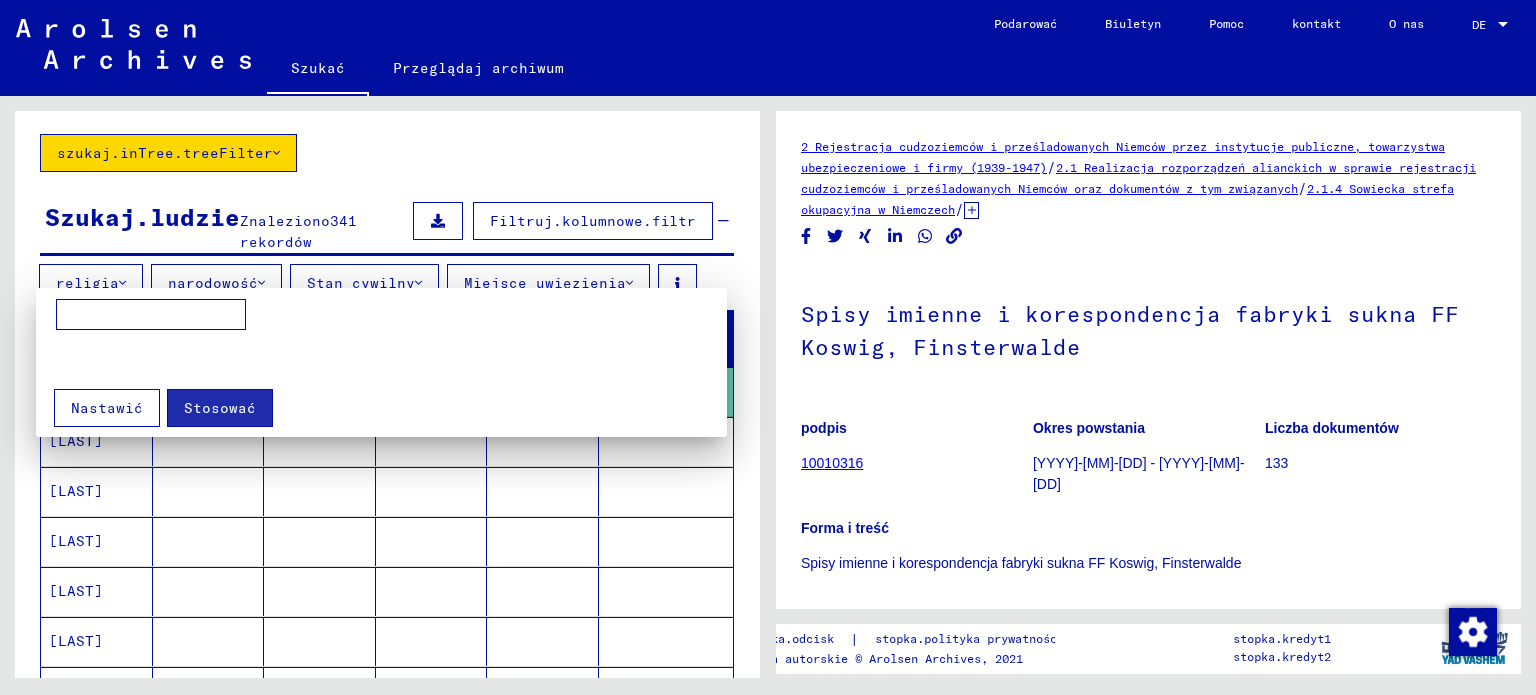 drag, startPoint x: 104, startPoint y: 307, endPoint x: 156, endPoint y: 347, distance: 65.60488 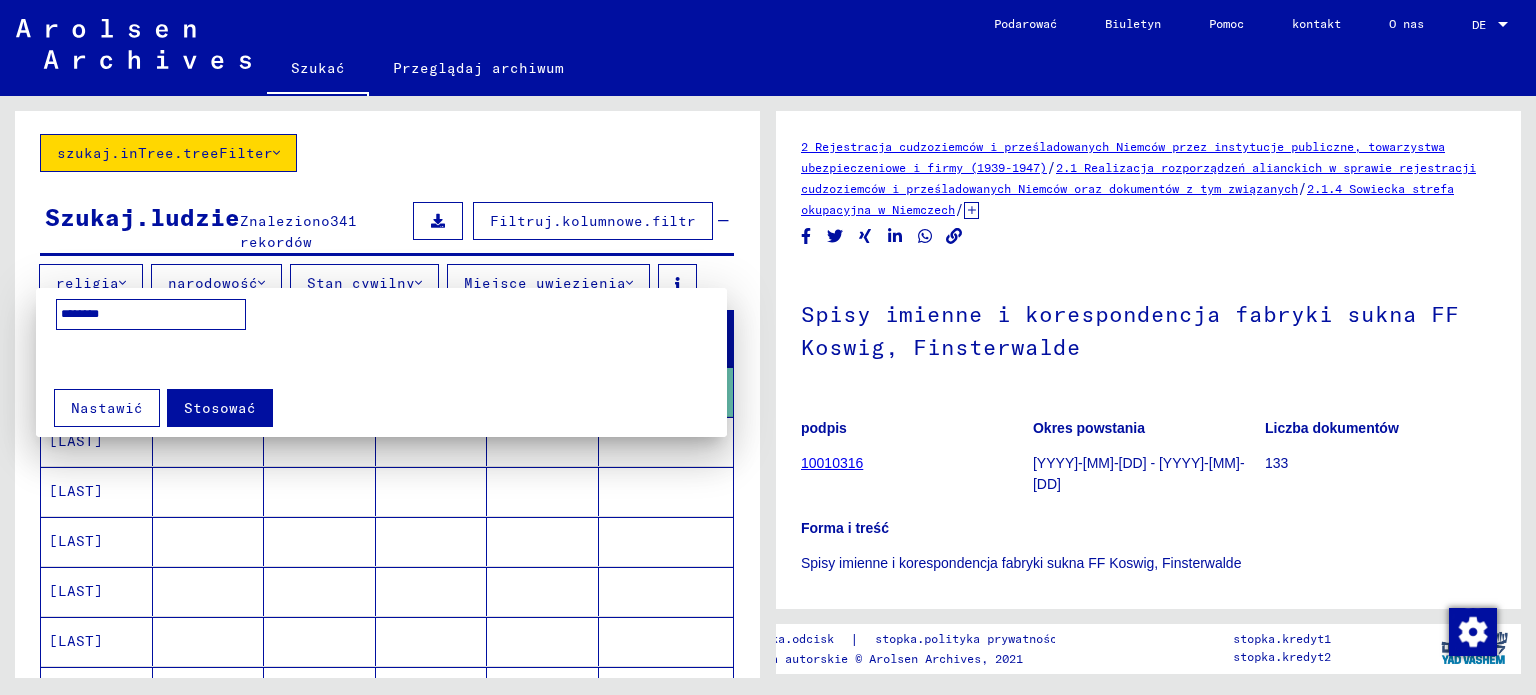 type on "********" 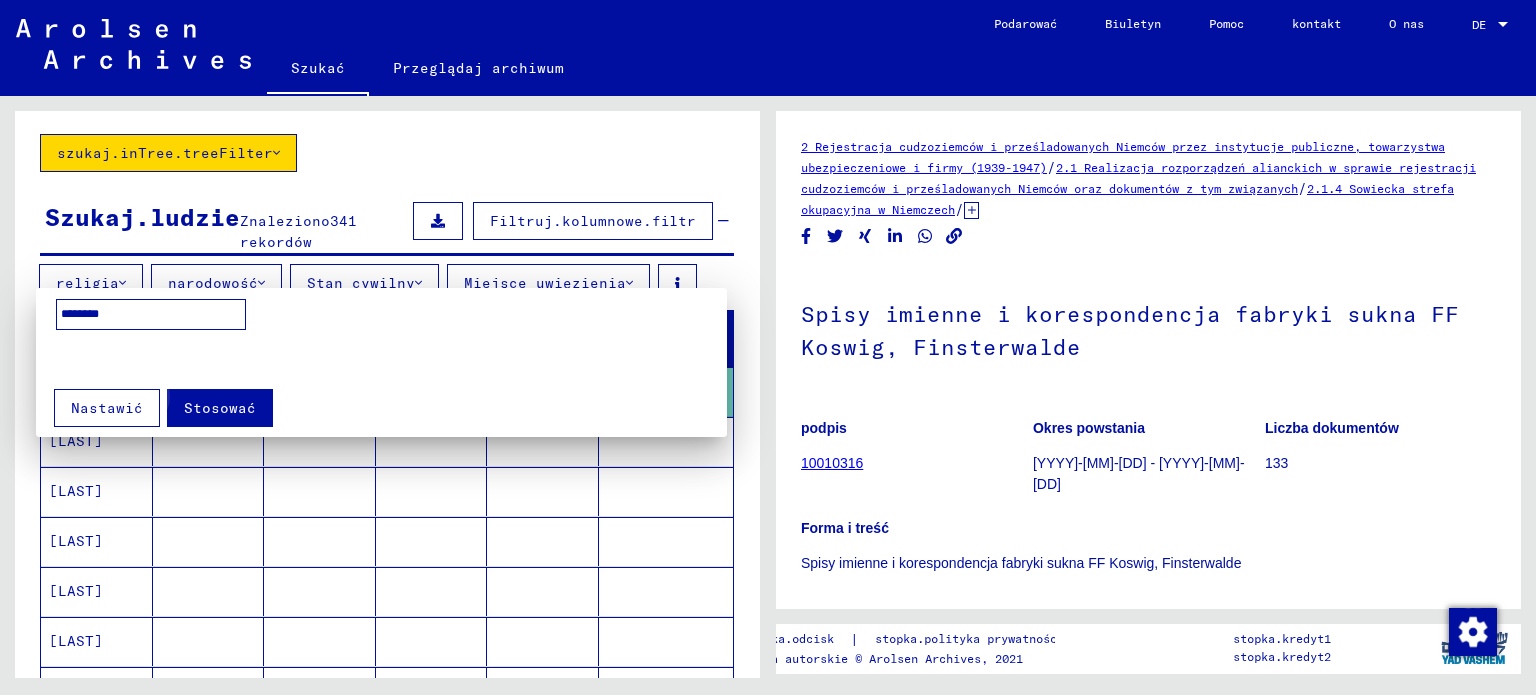 click on "Stosować" at bounding box center (220, 408) 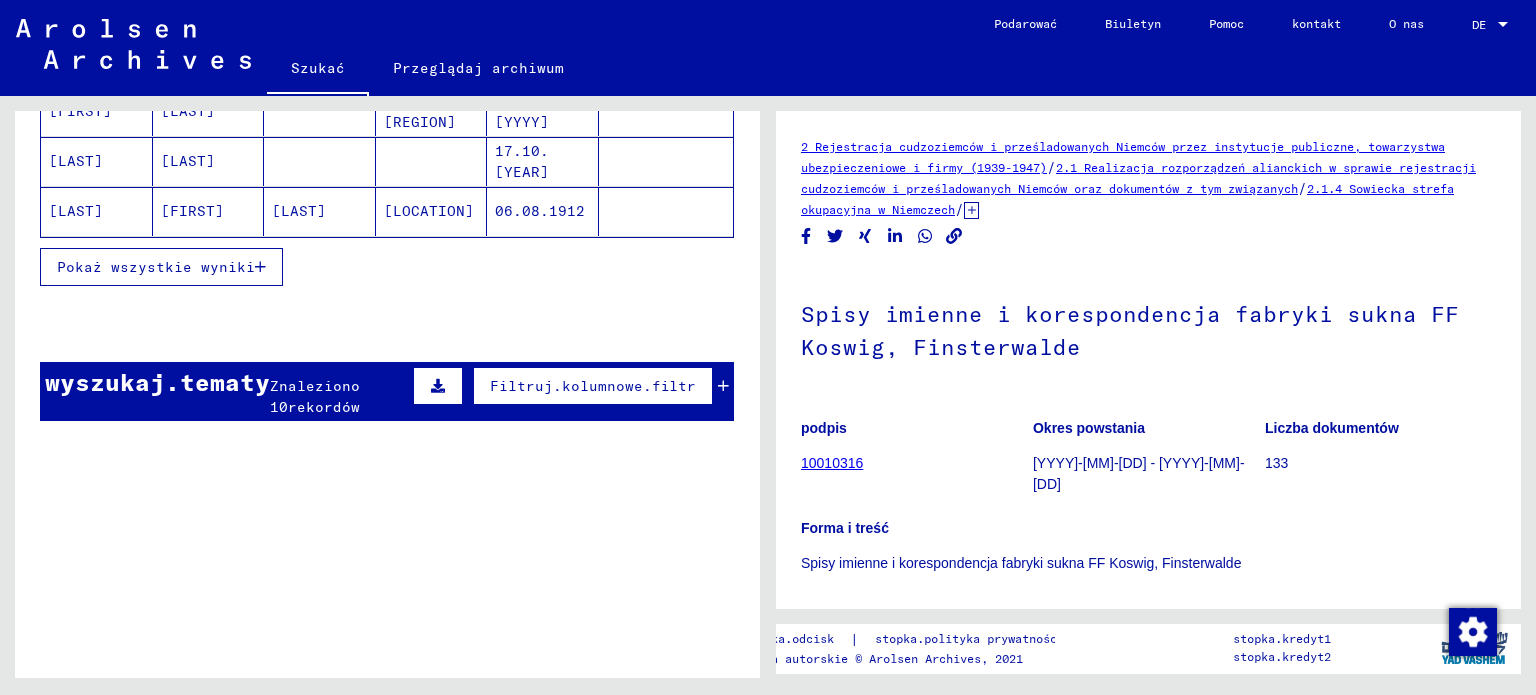 scroll, scrollTop: 483, scrollLeft: 0, axis: vertical 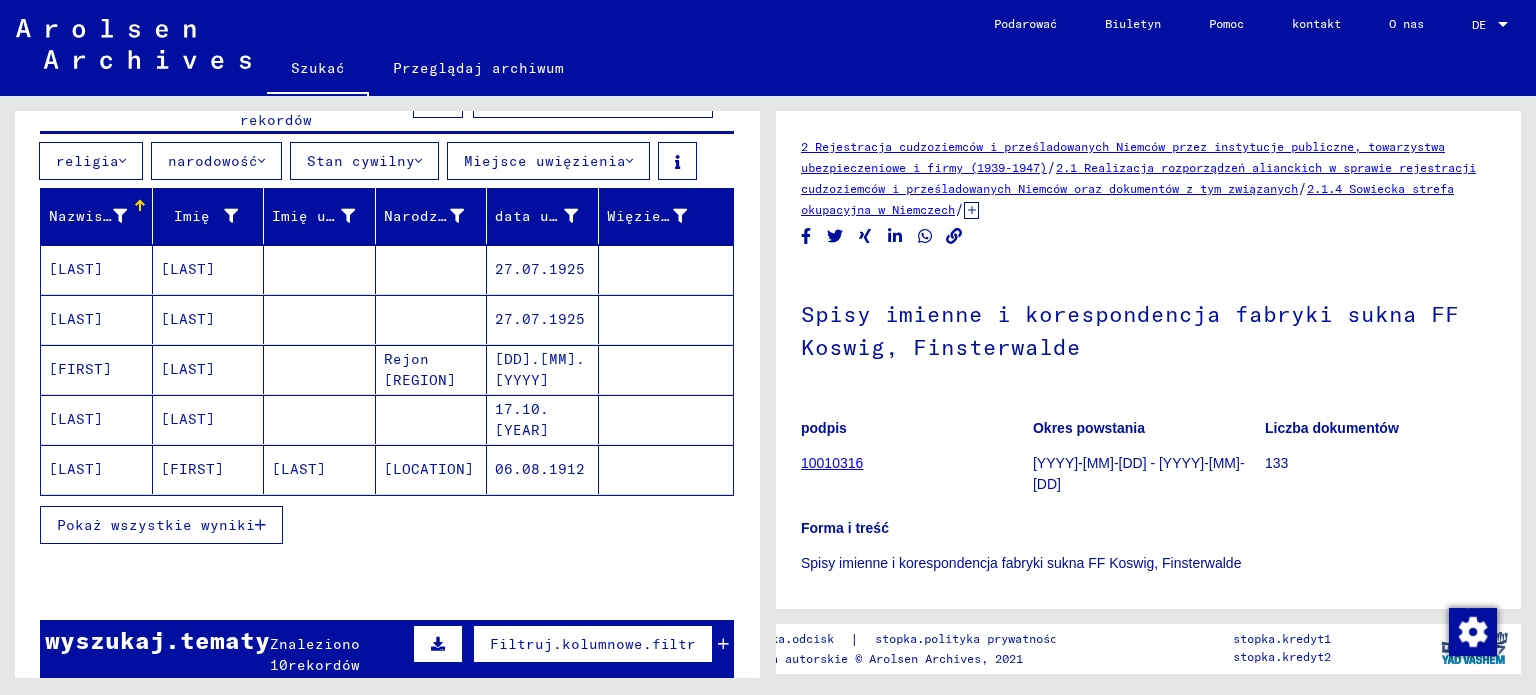 click on "[LAST]" at bounding box center [76, 269] 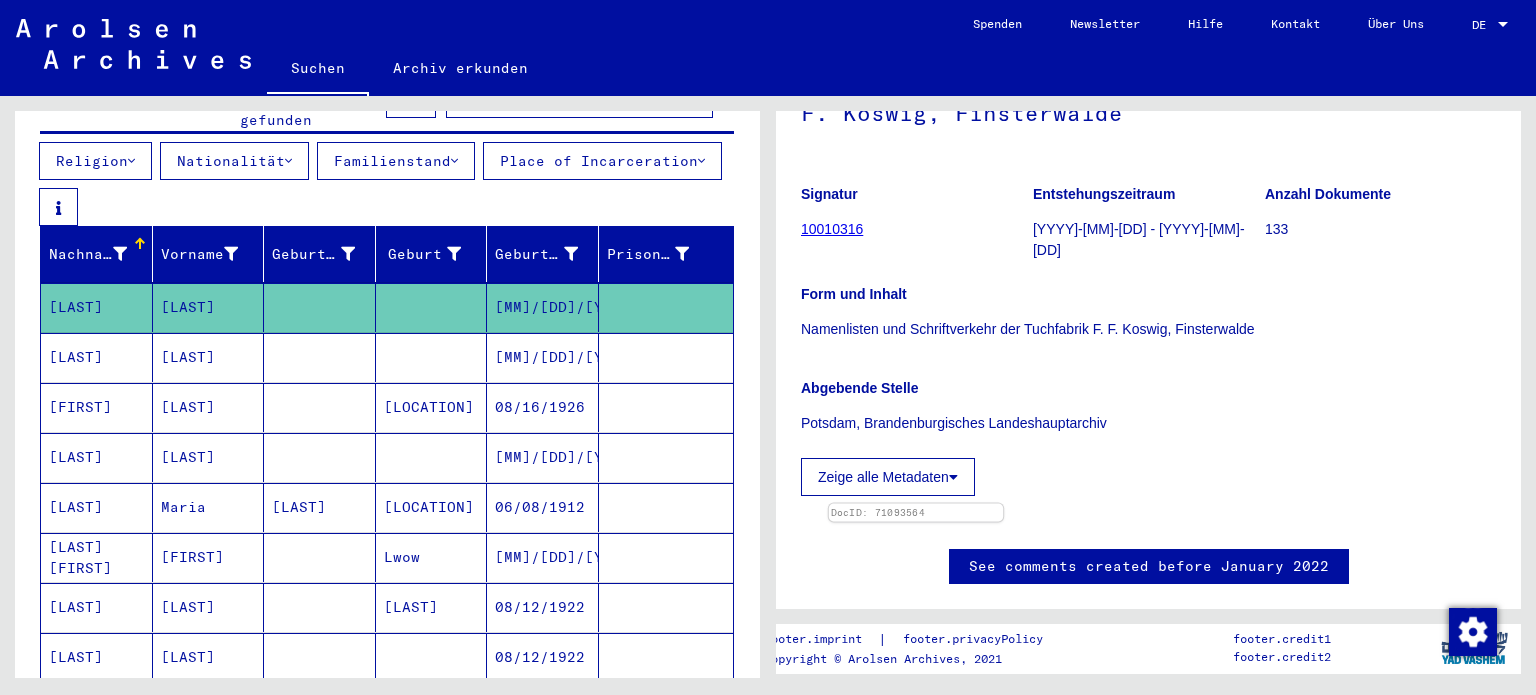 scroll, scrollTop: 1026, scrollLeft: 0, axis: vertical 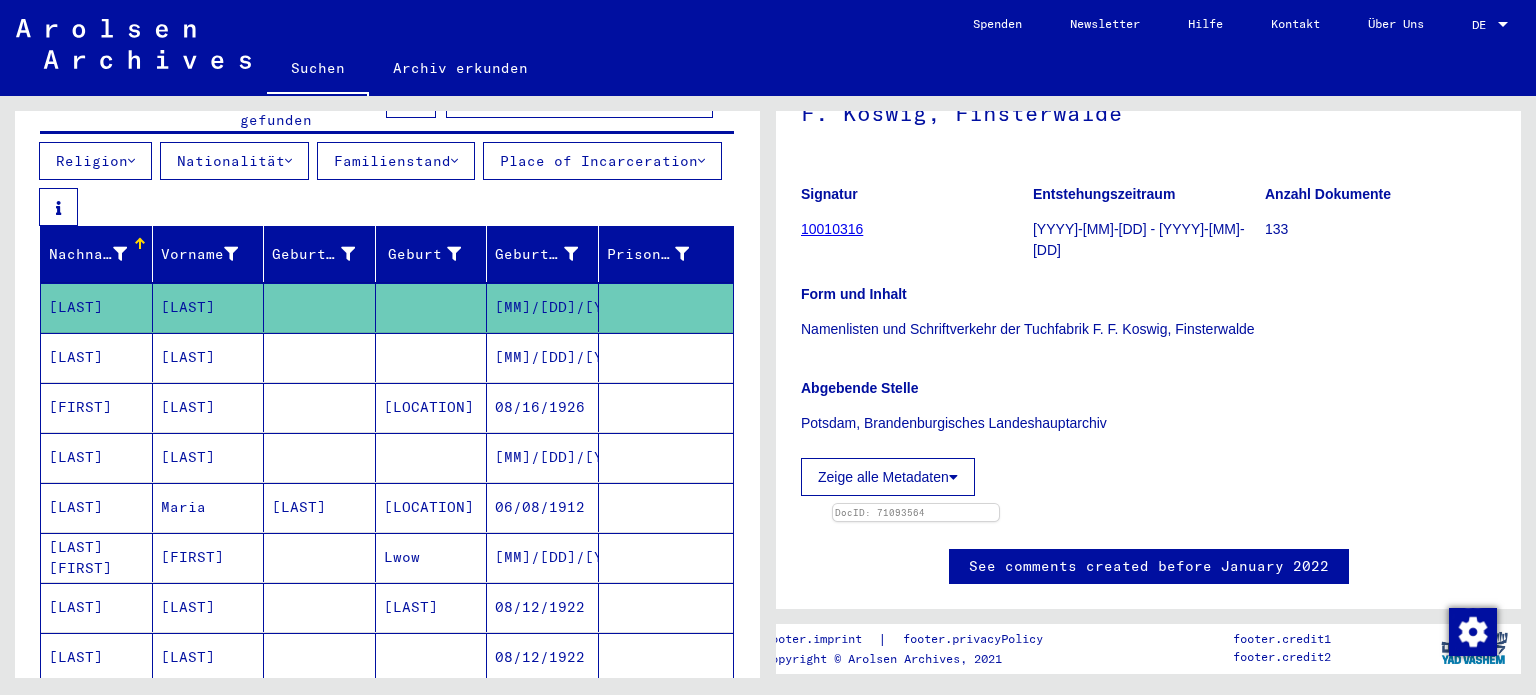 click on "[LAST]" at bounding box center [97, 307] 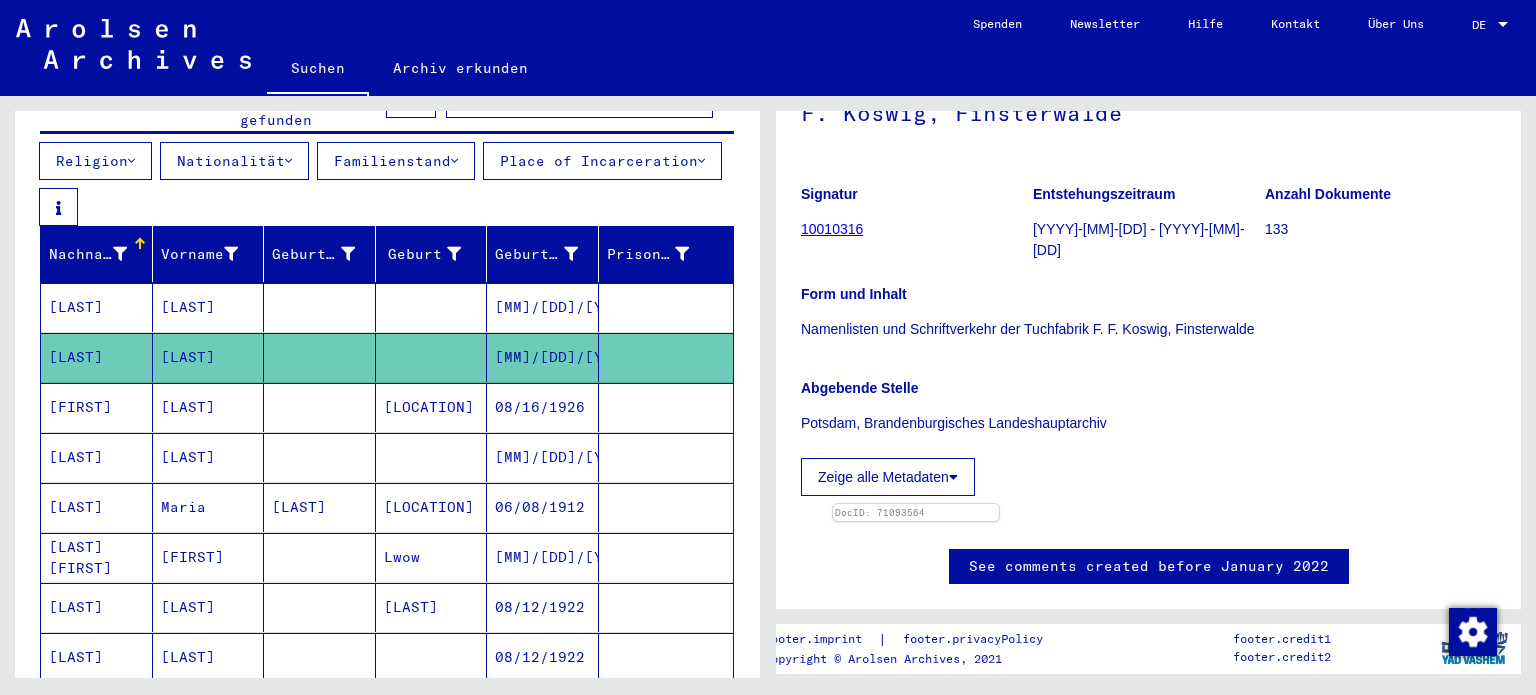 scroll, scrollTop: 0, scrollLeft: 0, axis: both 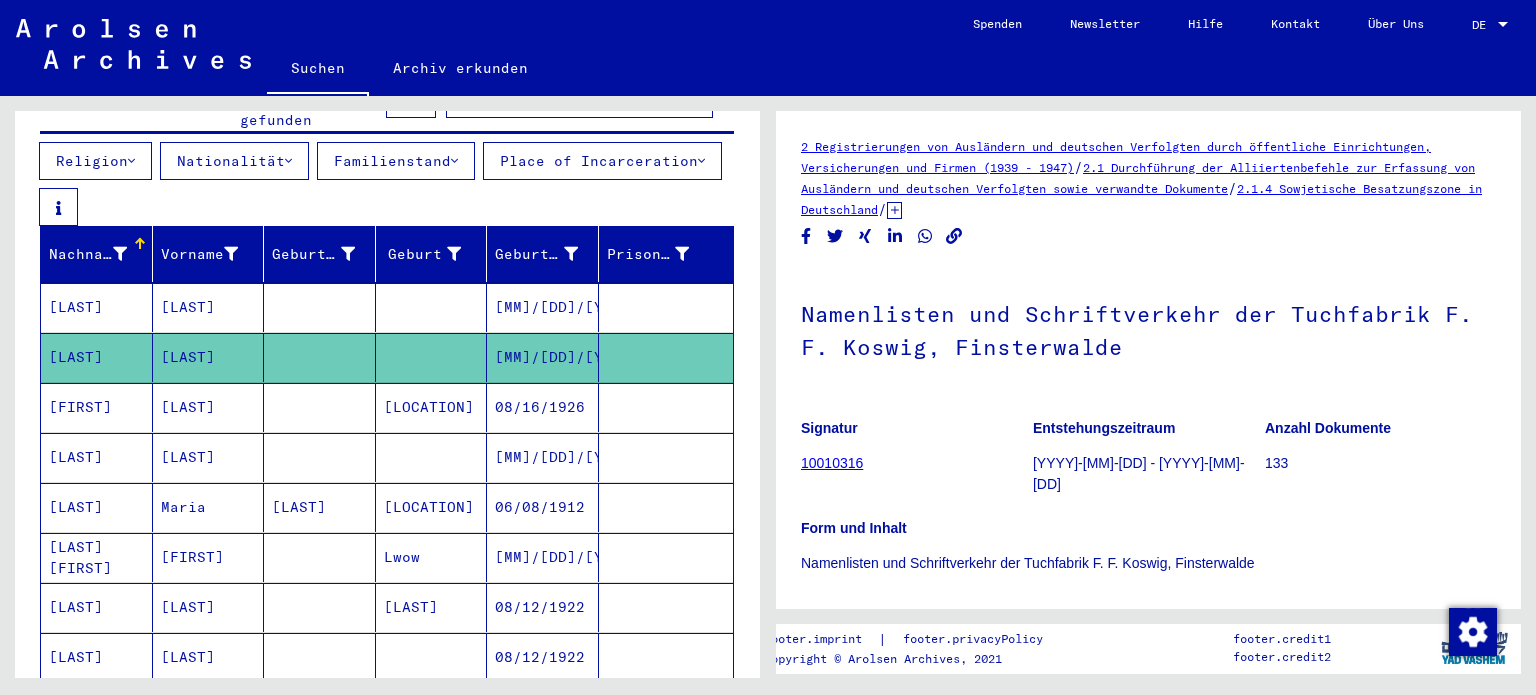 click on "[FIRST]" at bounding box center (97, 307) 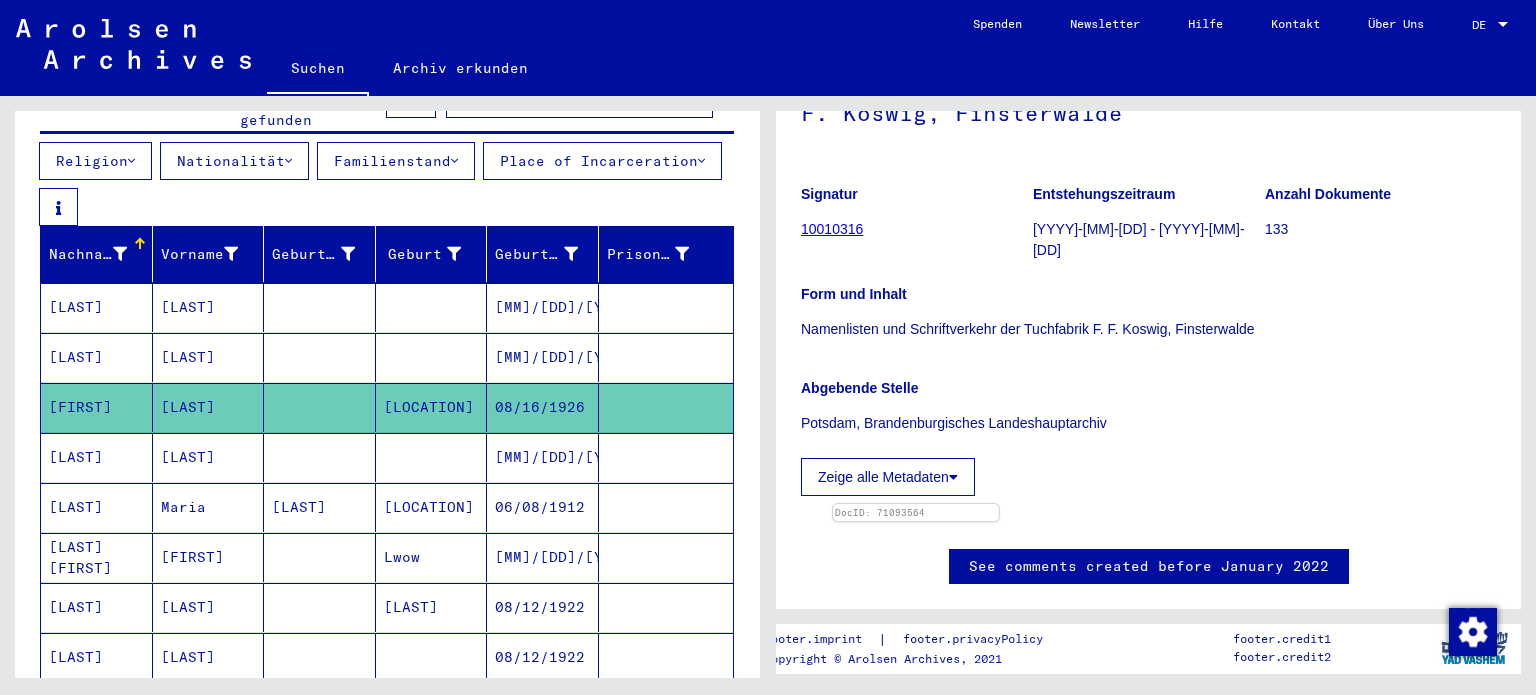 scroll, scrollTop: 600, scrollLeft: 0, axis: vertical 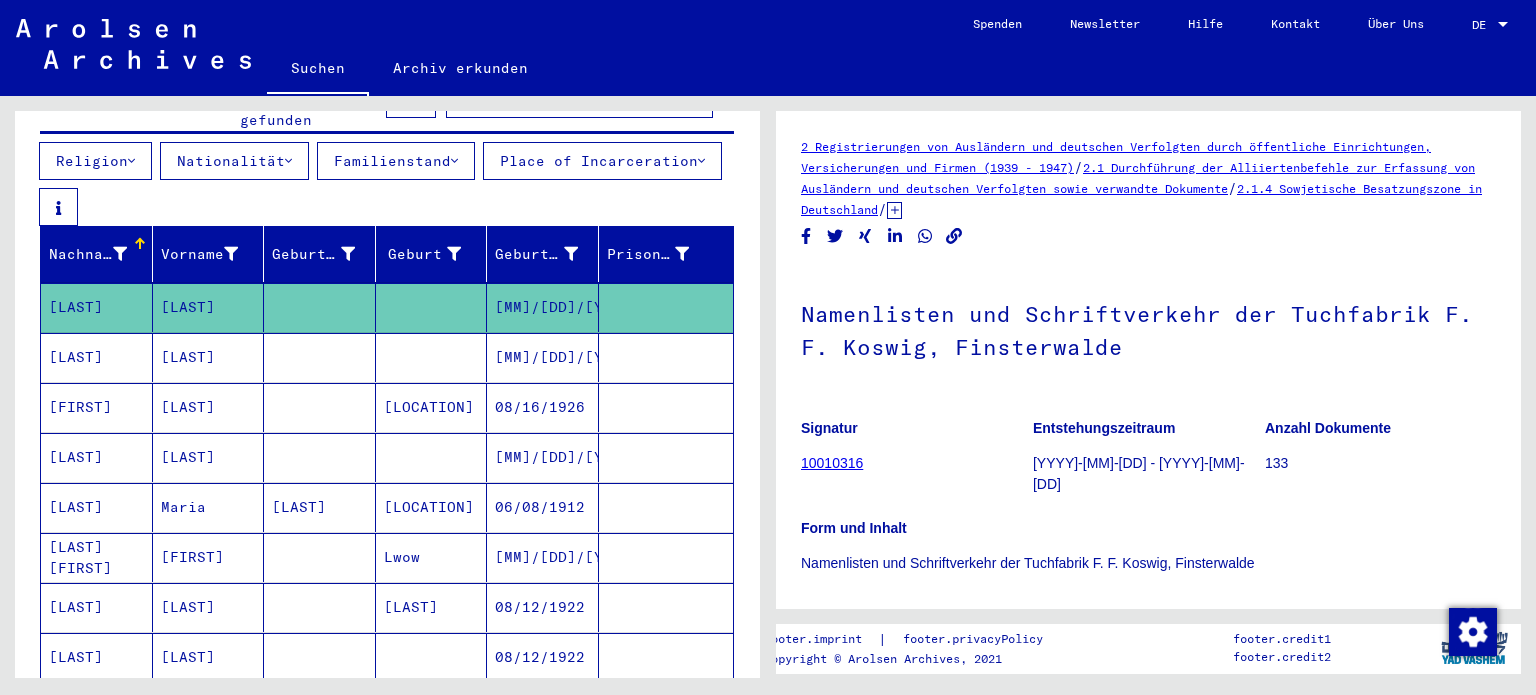 click on "[LAST]" at bounding box center [97, 307] 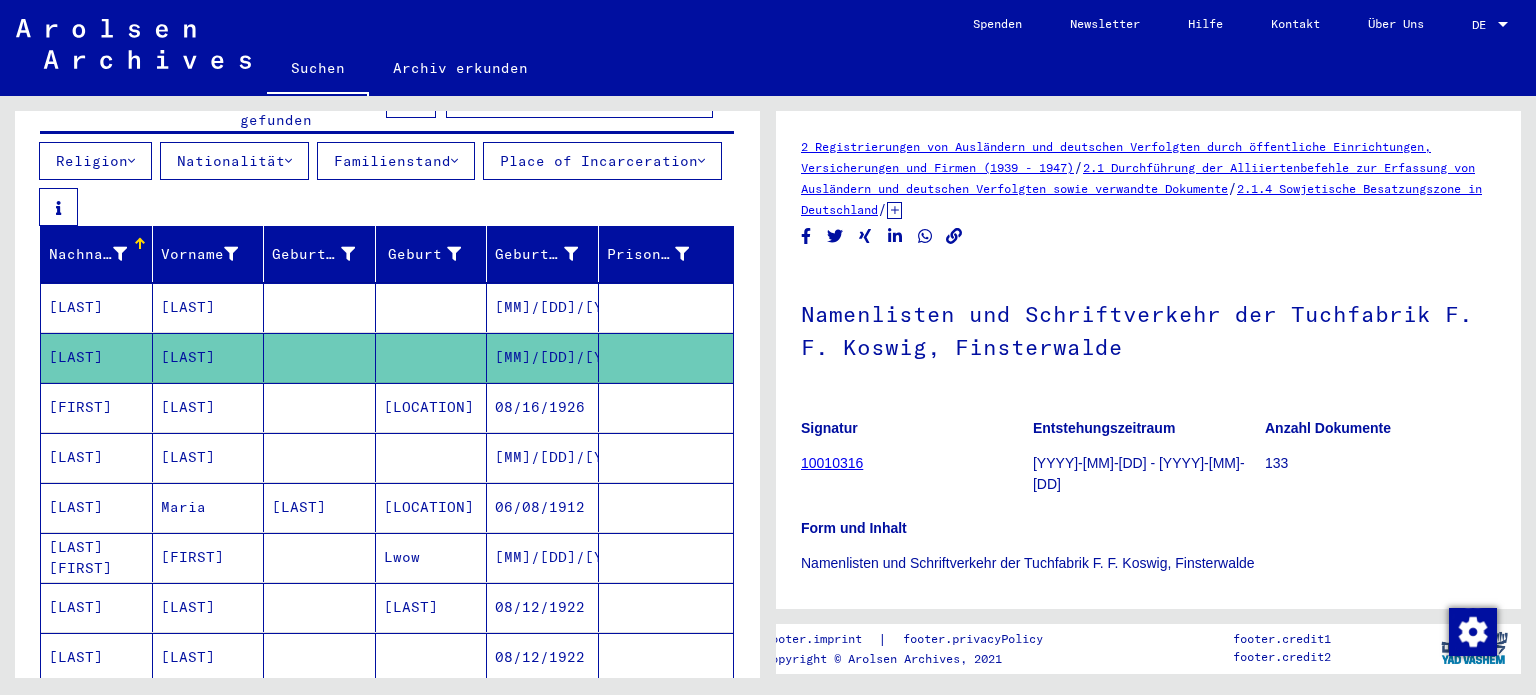 click on "[FIRST]" at bounding box center [97, 307] 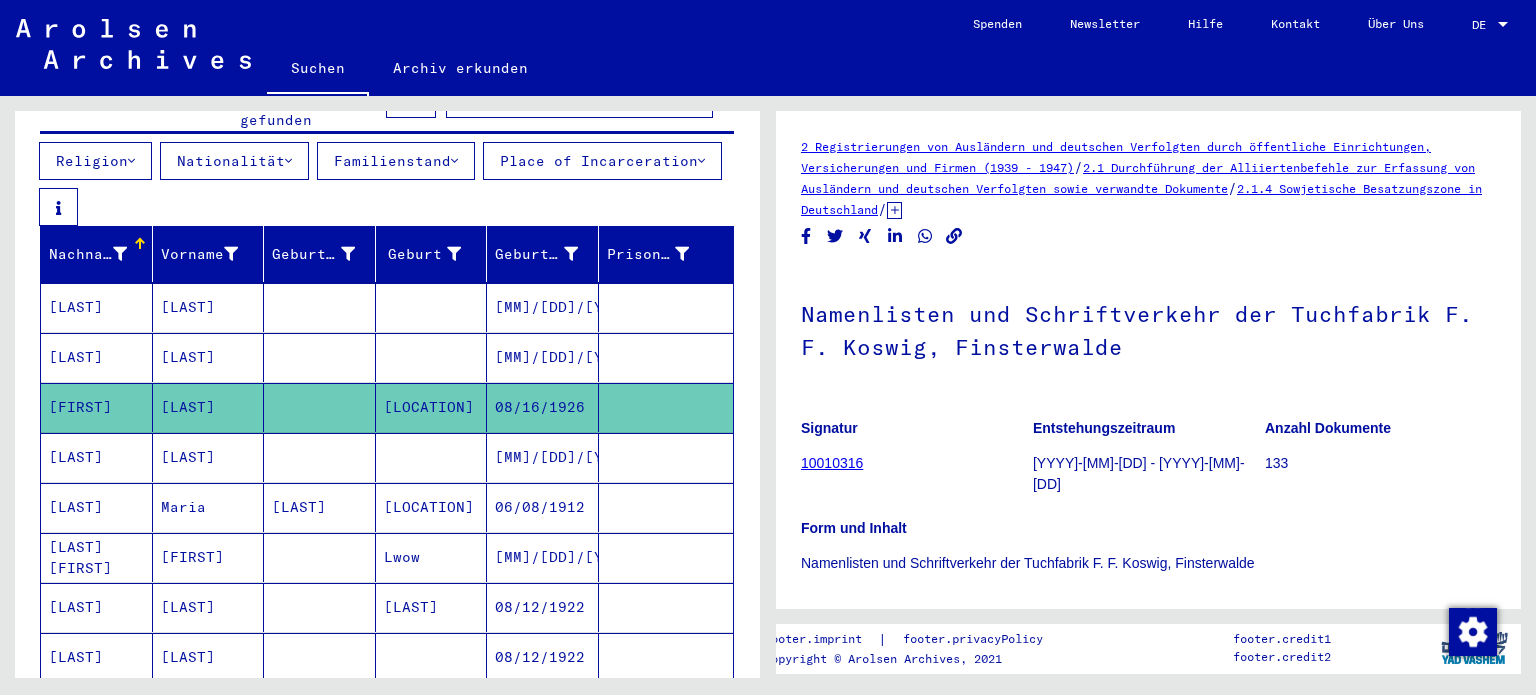 click on "[LAST]" at bounding box center [97, 307] 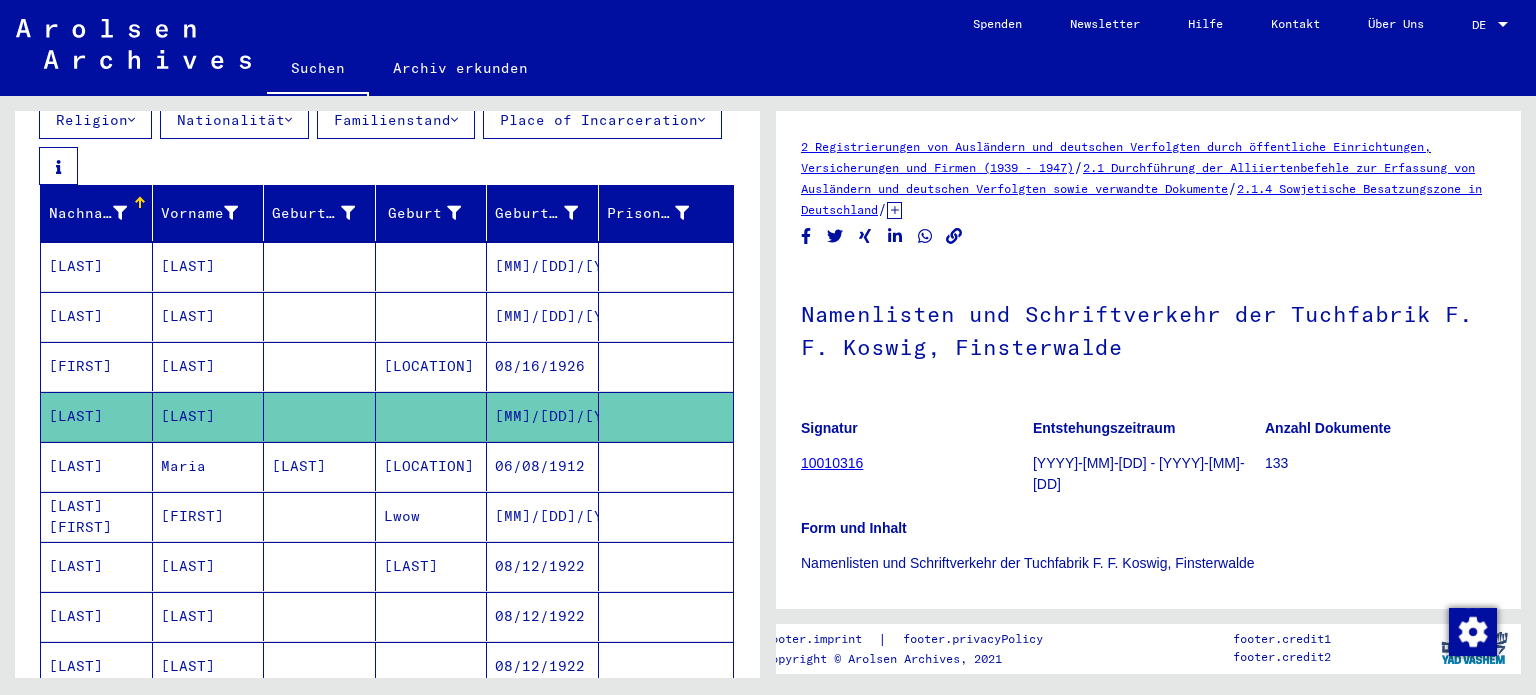 scroll, scrollTop: 322, scrollLeft: 0, axis: vertical 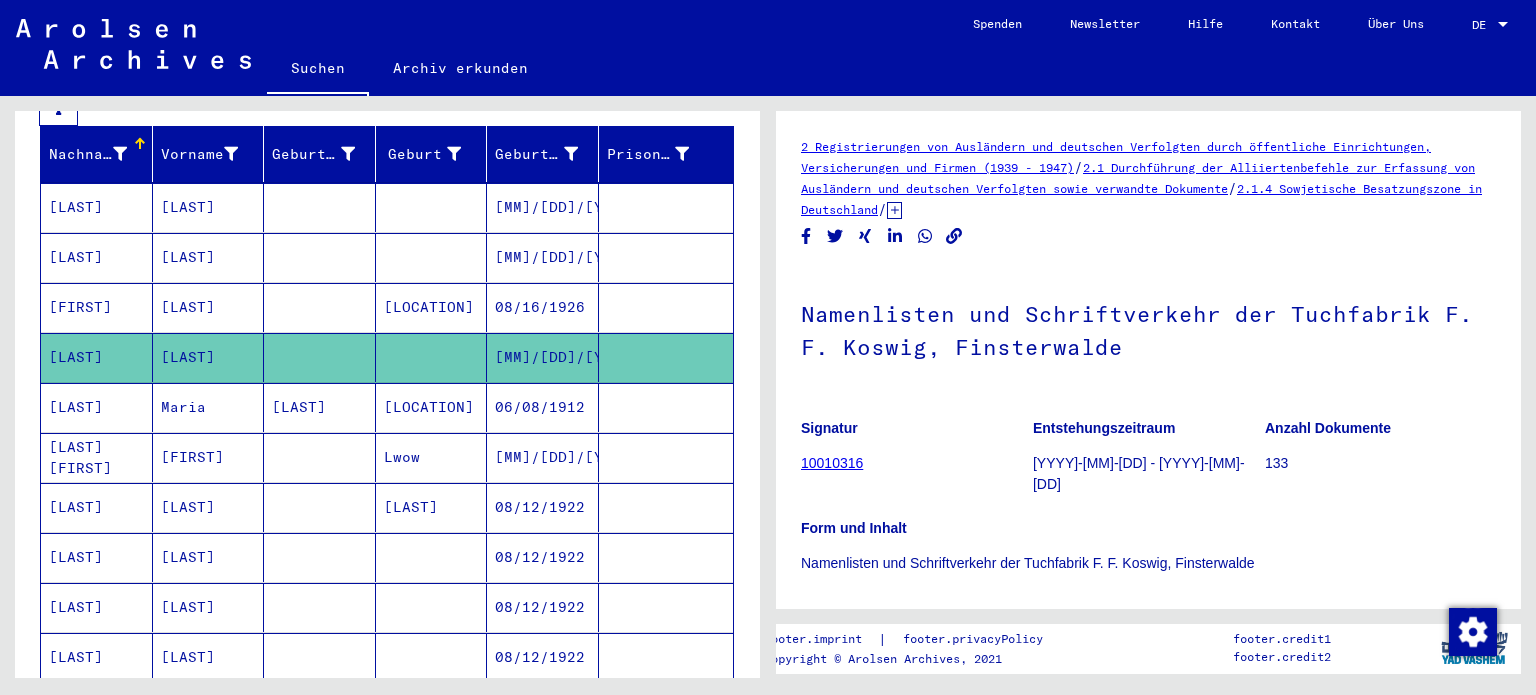 click on "[LAST]" at bounding box center (97, 207) 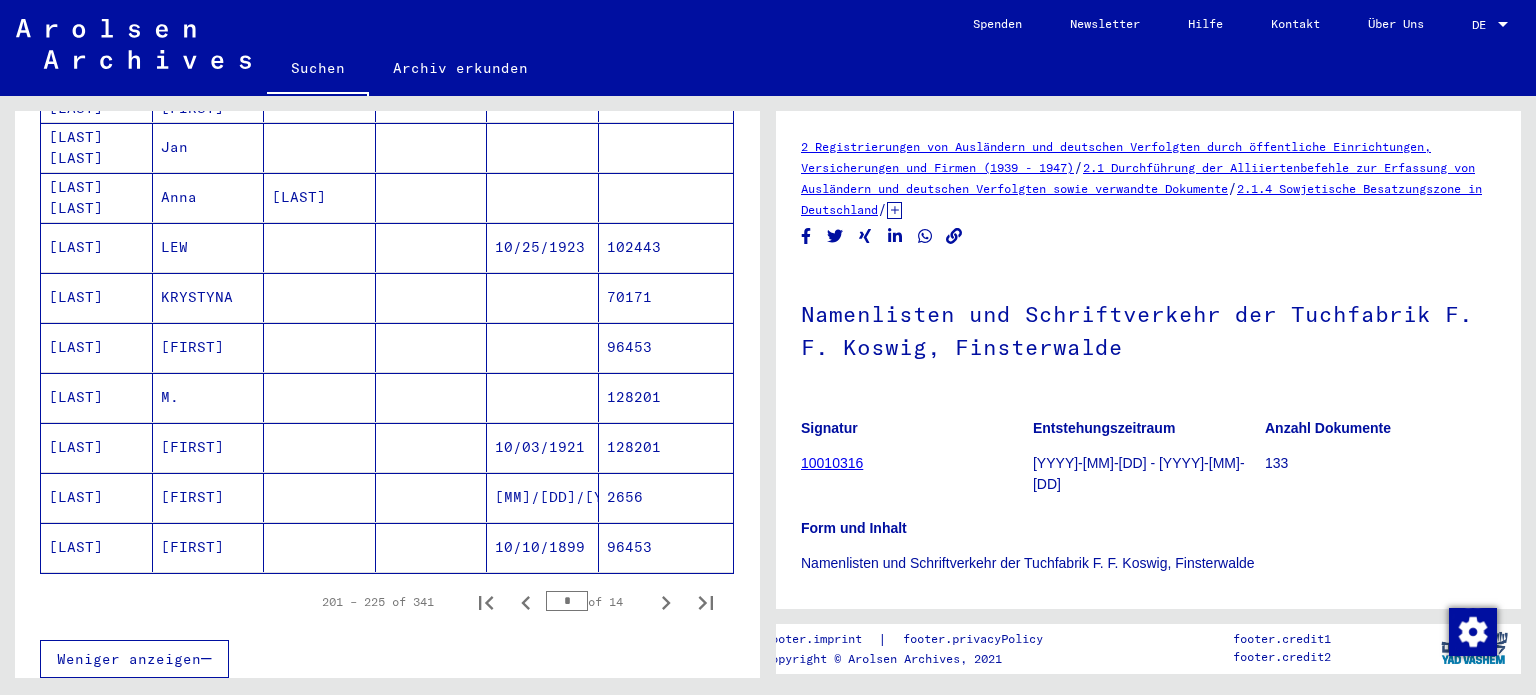 scroll, scrollTop: 1222, scrollLeft: 0, axis: vertical 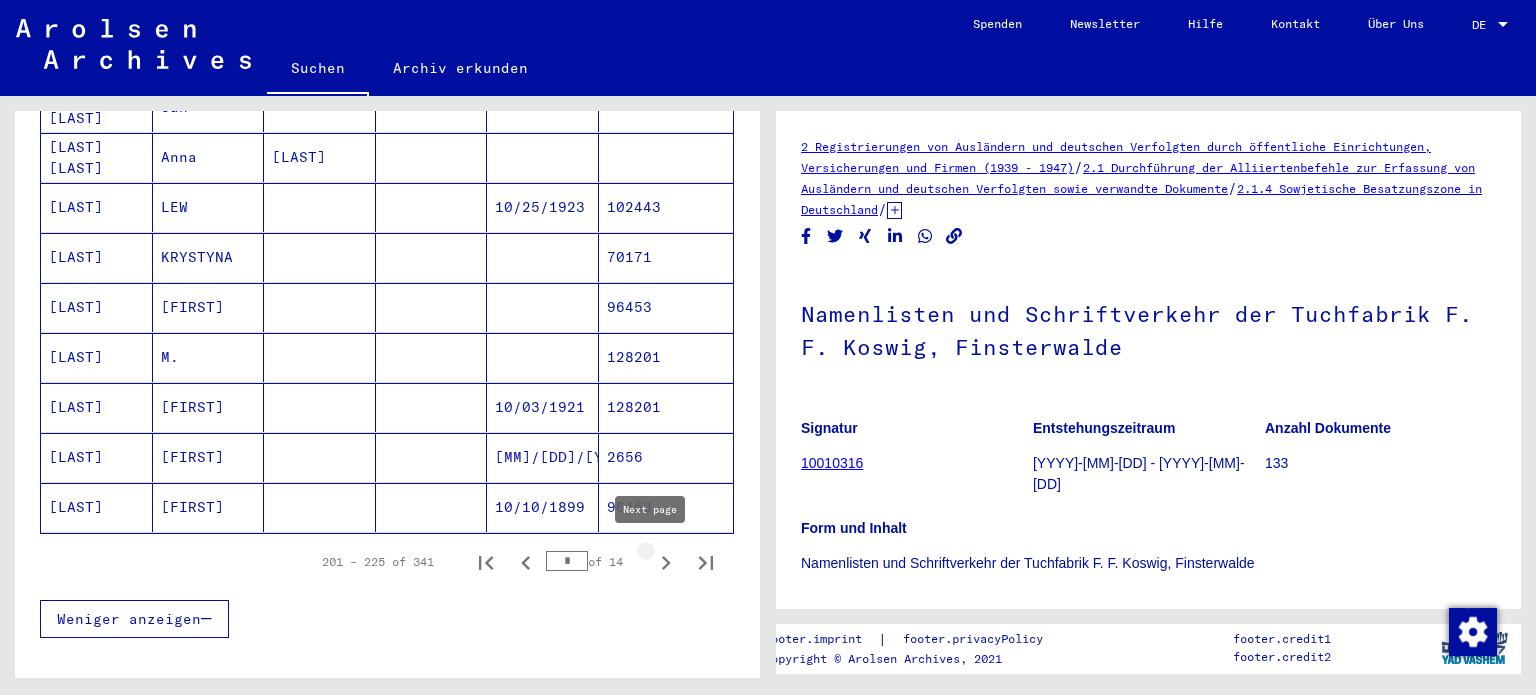 click at bounding box center (666, 563) 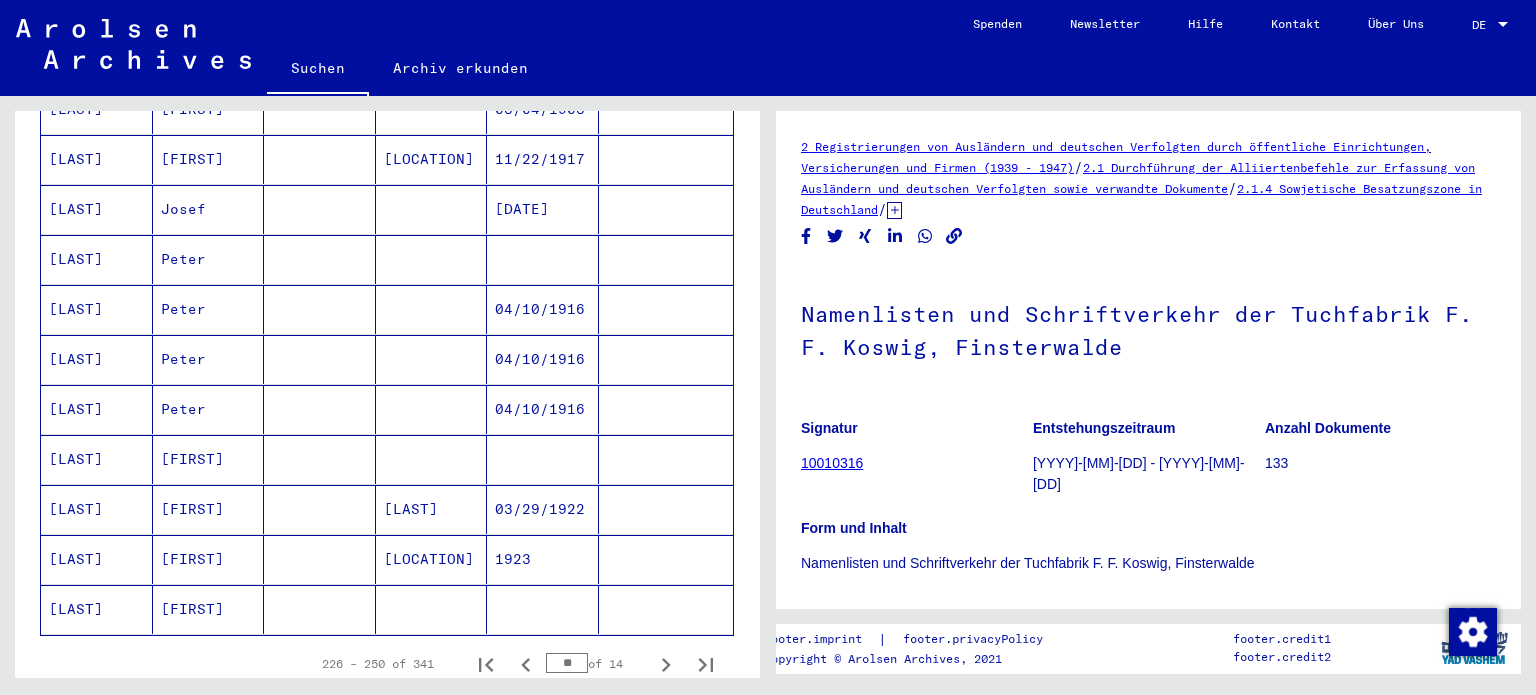 scroll, scrollTop: 1122, scrollLeft: 0, axis: vertical 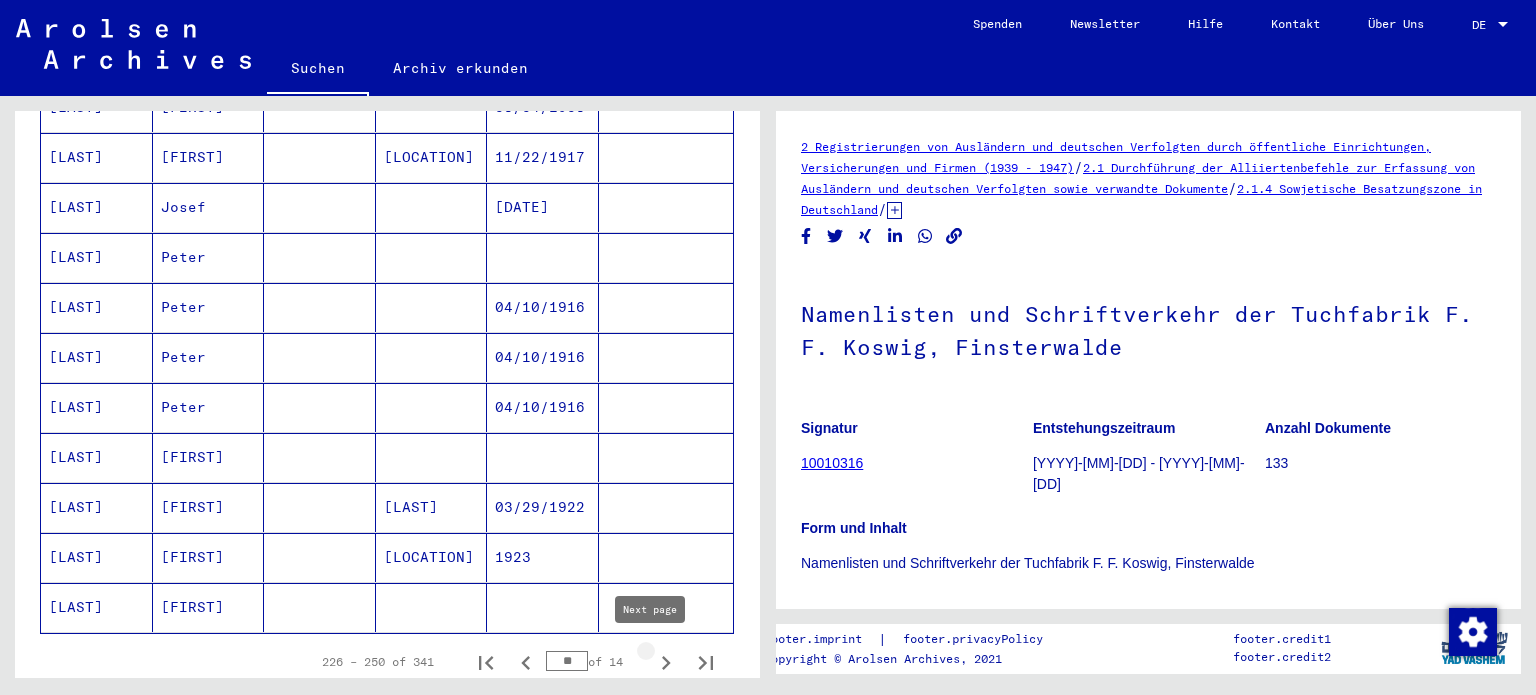 click at bounding box center (666, 663) 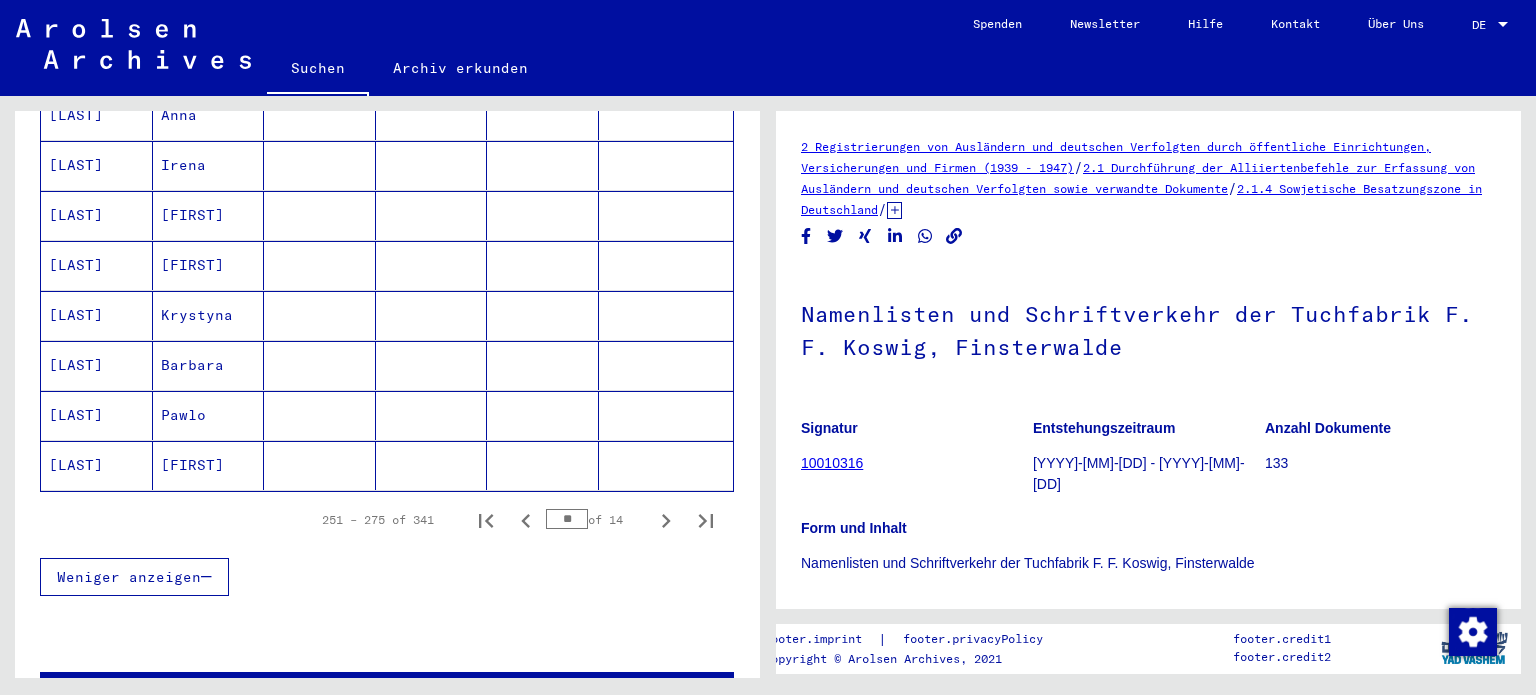 scroll, scrollTop: 1022, scrollLeft: 0, axis: vertical 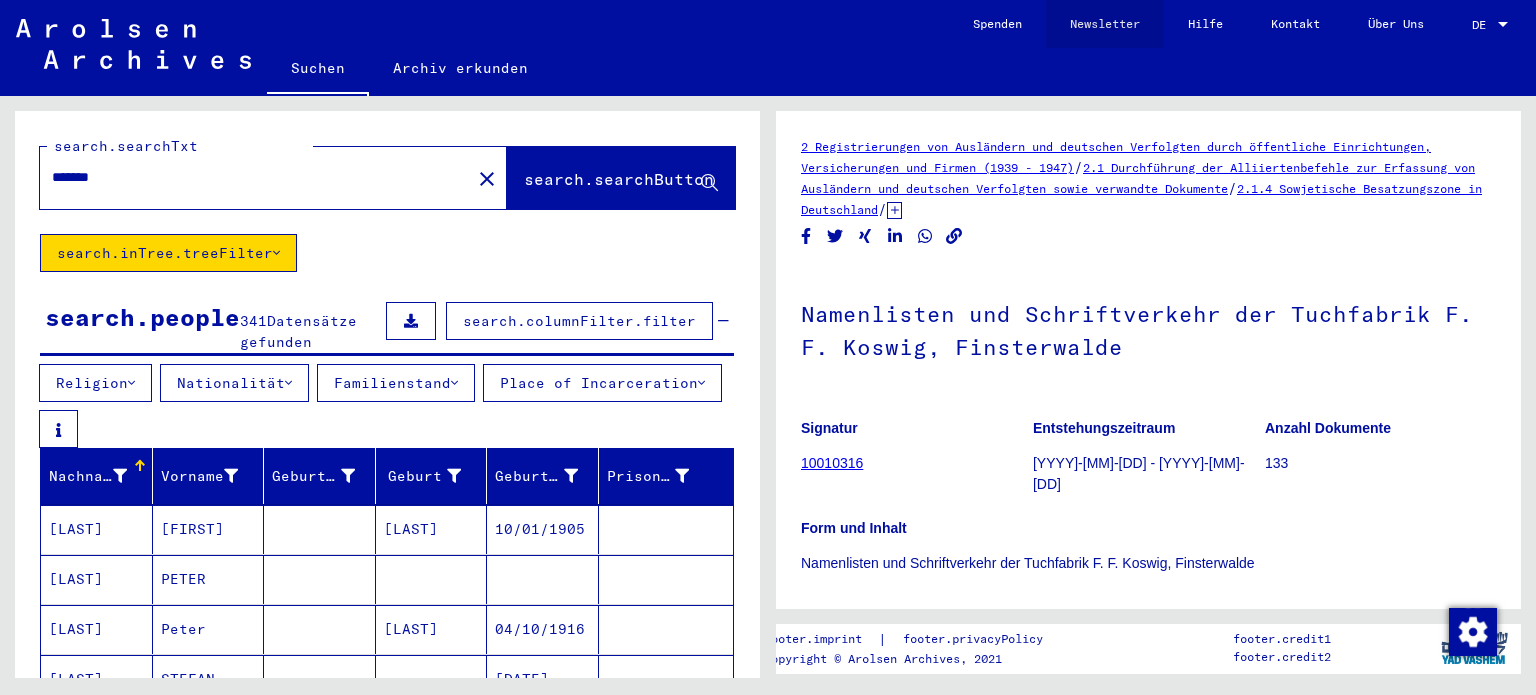 click on "Newsletter" at bounding box center [1105, 24] 